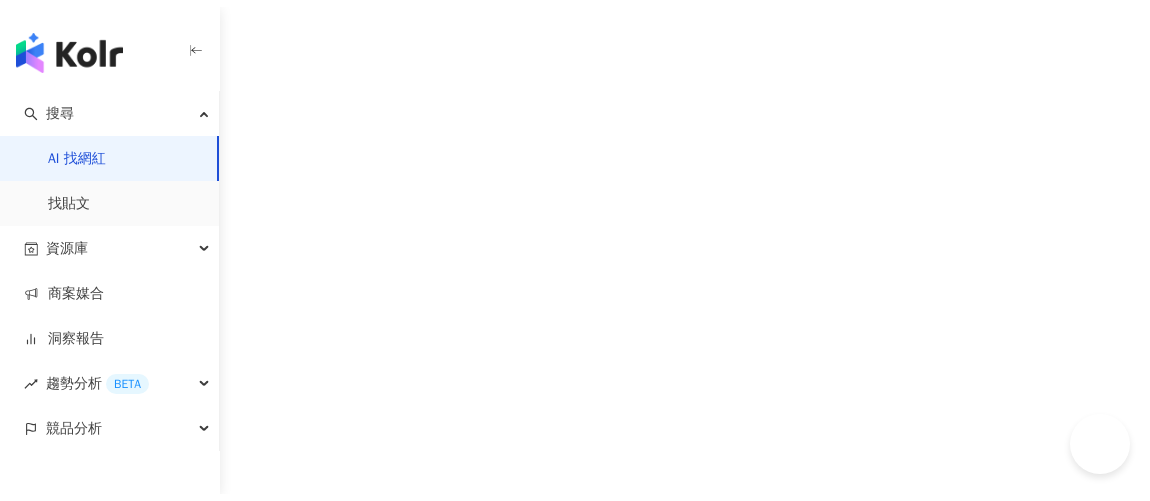 scroll, scrollTop: 0, scrollLeft: 0, axis: both 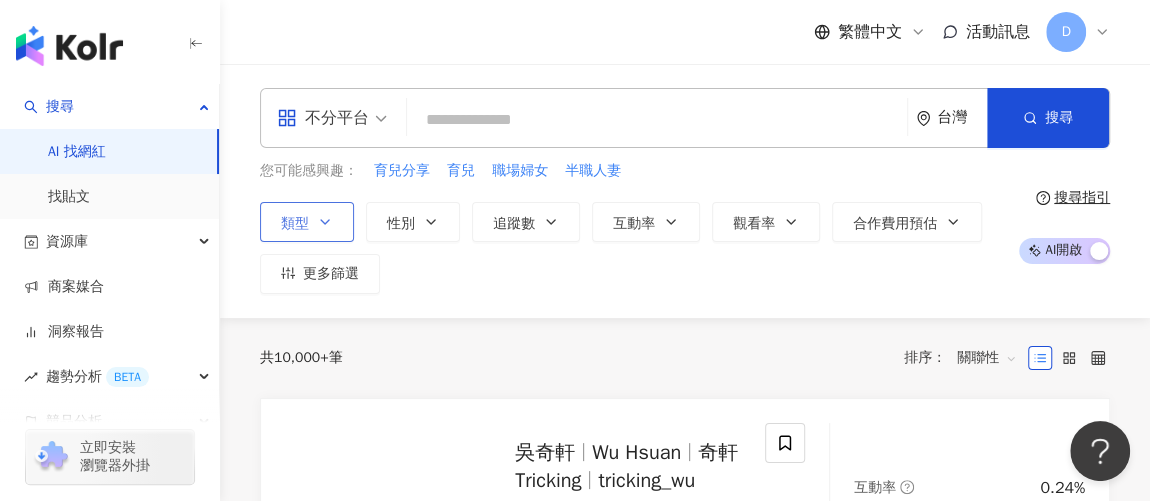click on "類型" at bounding box center [307, 222] 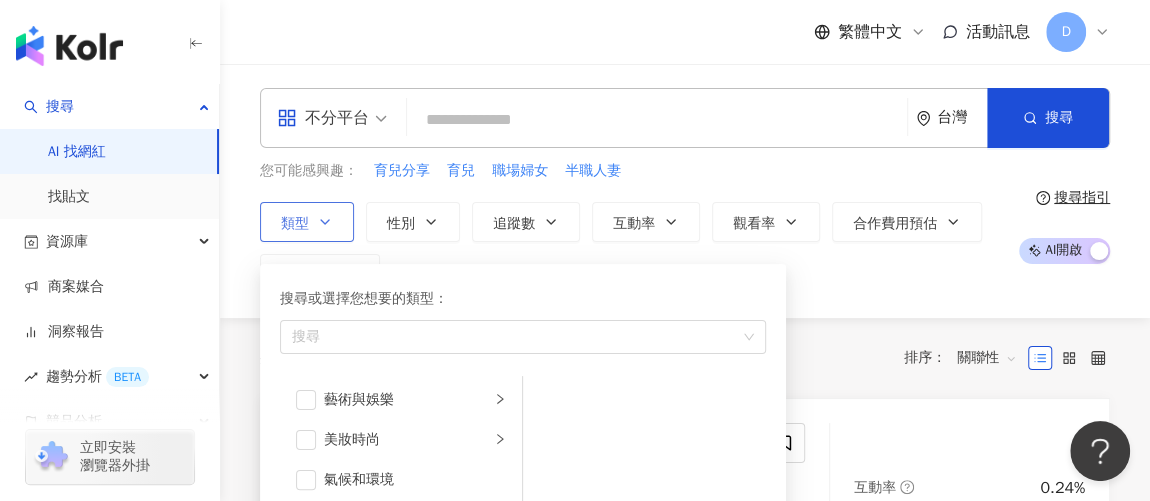 click on "類型 搜尋或選擇您想要的類型：   搜尋 藝術與娛樂 美妝時尚 氣候和環境 日常話題 教育與學習 家庭 財經 美食 命理占卜 遊戲 法政社會 生活風格 影視娛樂 醫療與健康 寵物 攝影 感情 宗教 促購導購 運動 科技 交通工具 旅遊 成人" at bounding box center [307, 222] 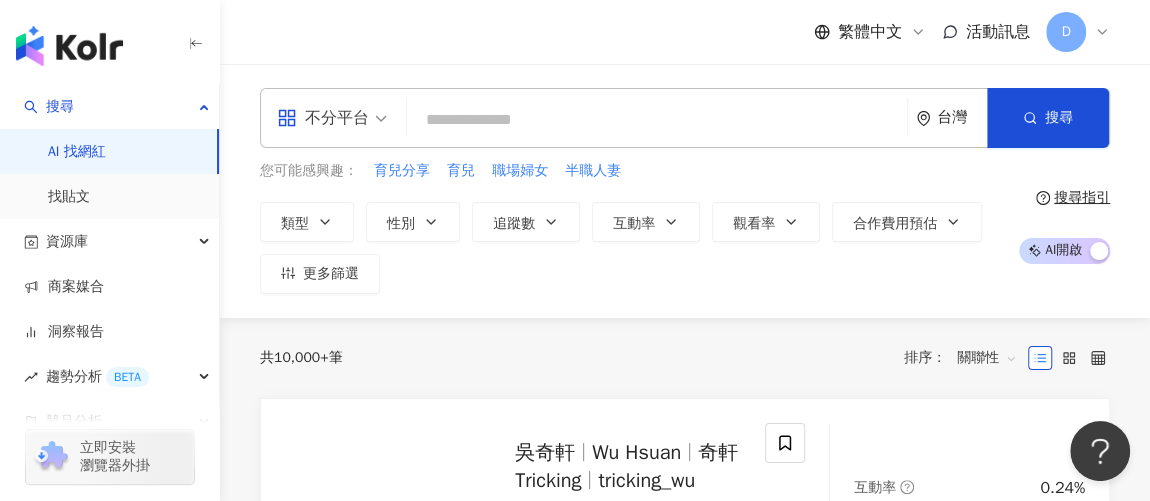 click on "關聯性" at bounding box center [987, 358] 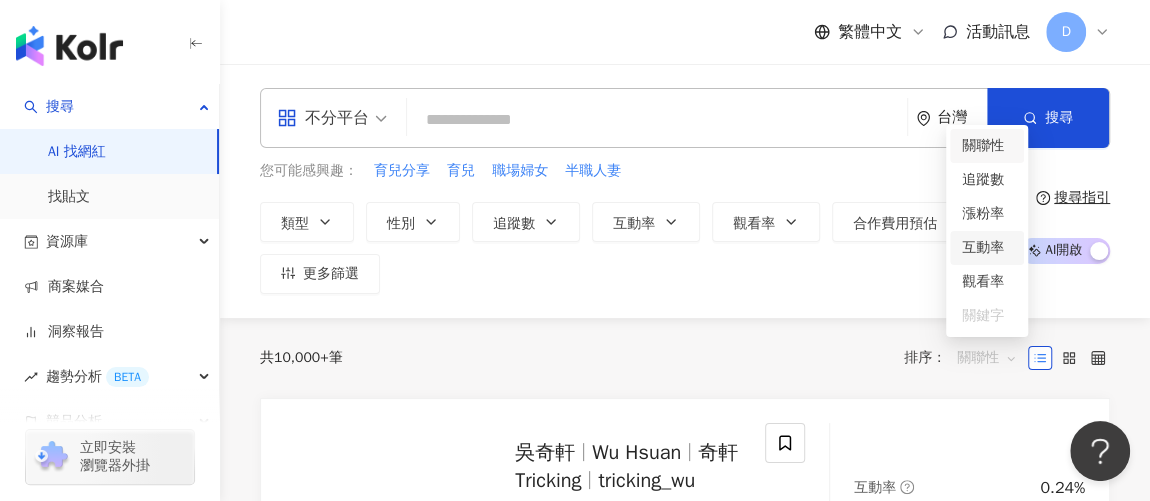 click on "您可能感興趣： 育兒分享  育兒  職場婦女  半職人妻  類型 性別 追蹤數 互動率 觀看率 合作費用預估  更多篩選 搜尋指引 AI  開啟 AI  關閉" at bounding box center [685, 227] 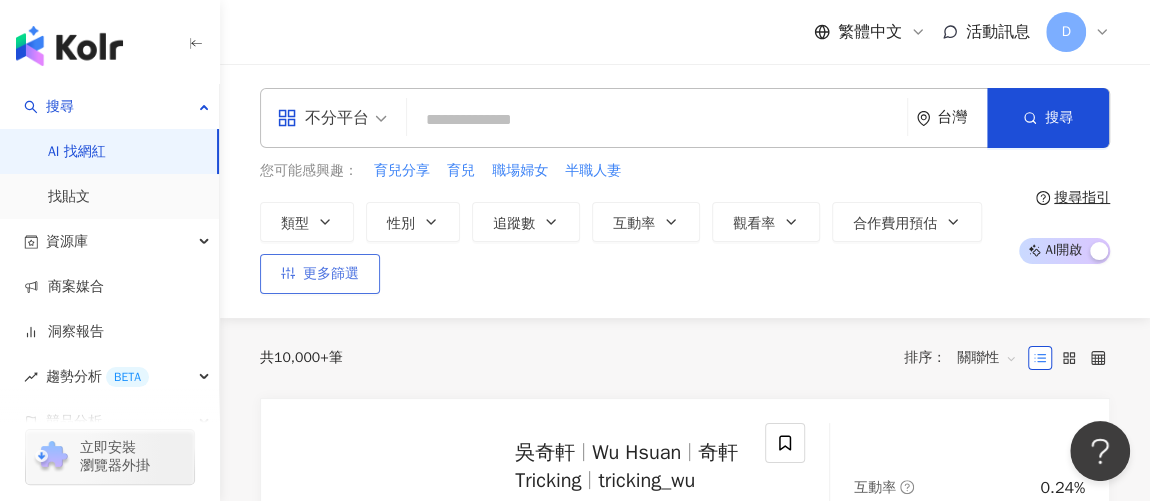 click on "更多篩選" at bounding box center (331, 274) 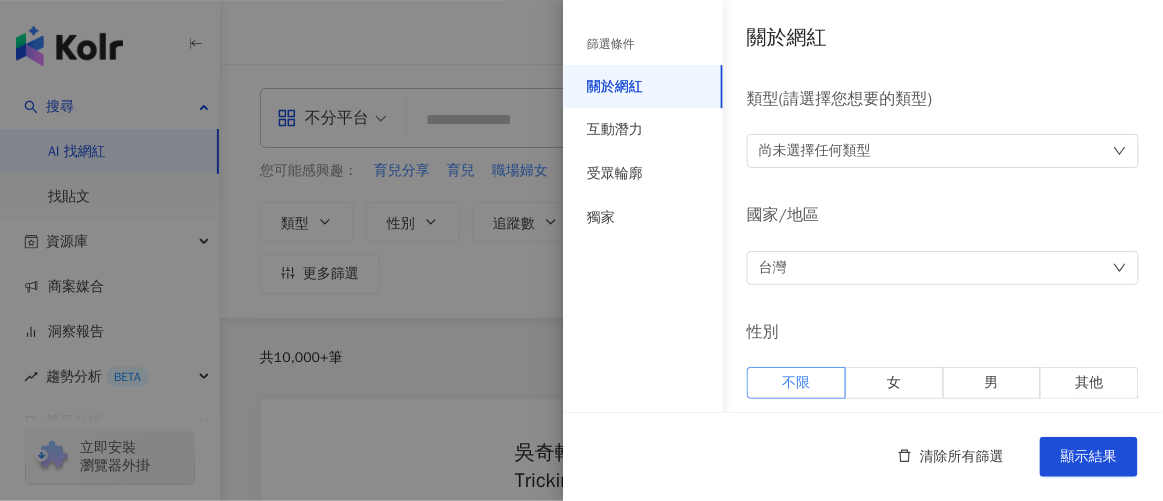click on "台灣" at bounding box center [943, 268] 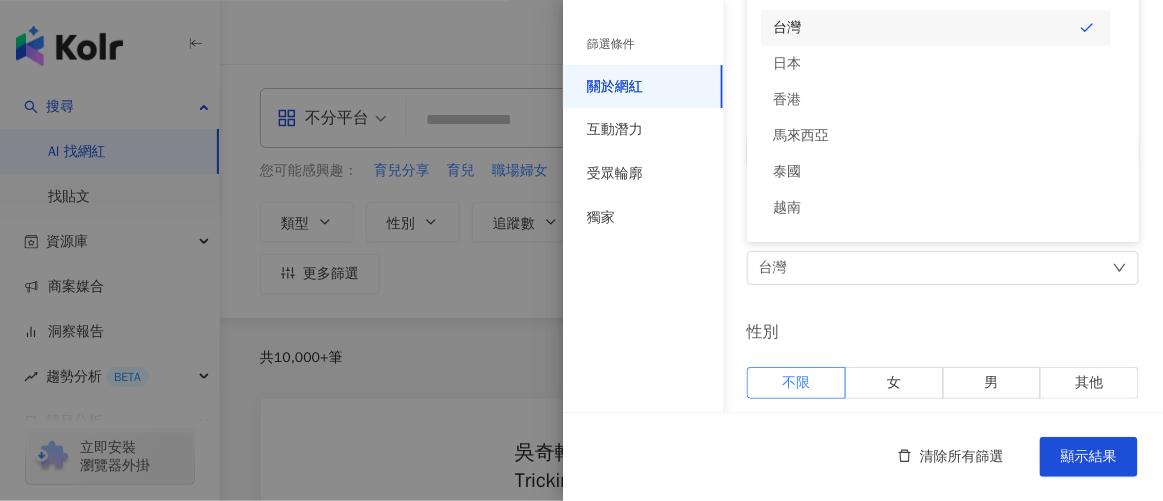 click on "台灣 台灣 unlimit tw jp 不限區域 台灣 日本 香港 馬來西亞 泰國 越南 新加坡" at bounding box center [943, 268] 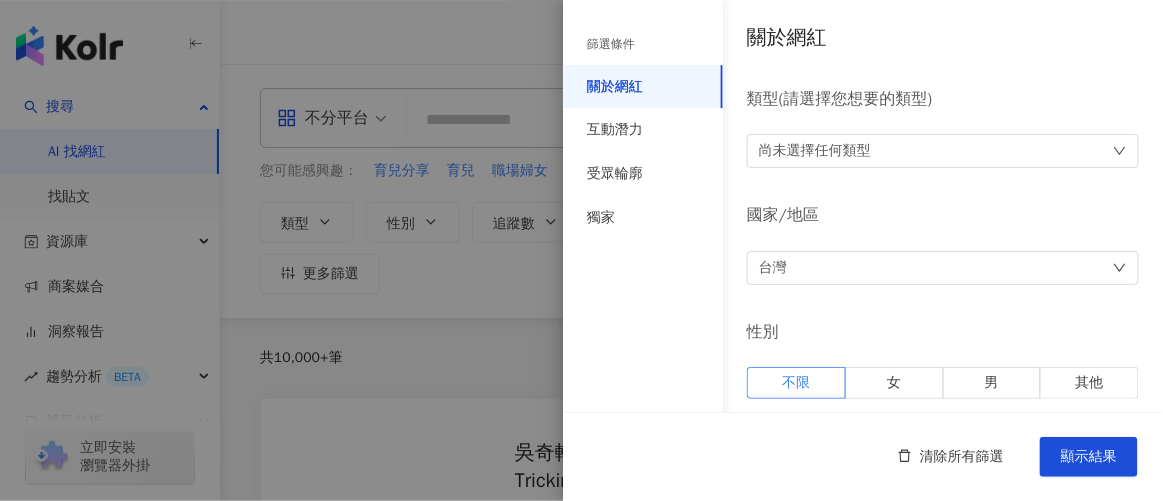 click on "尚未選擇任何類型" at bounding box center [815, 151] 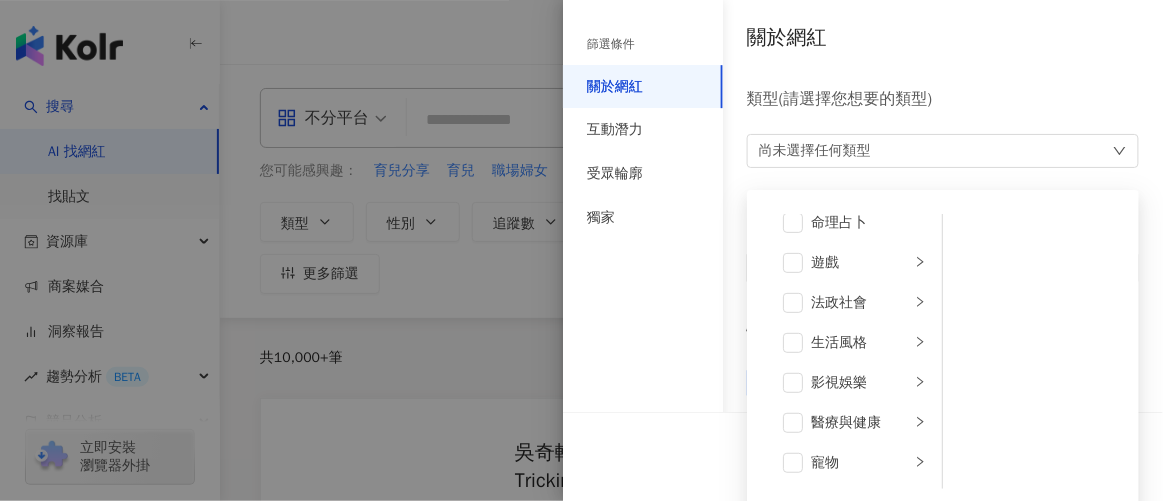scroll, scrollTop: 363, scrollLeft: 0, axis: vertical 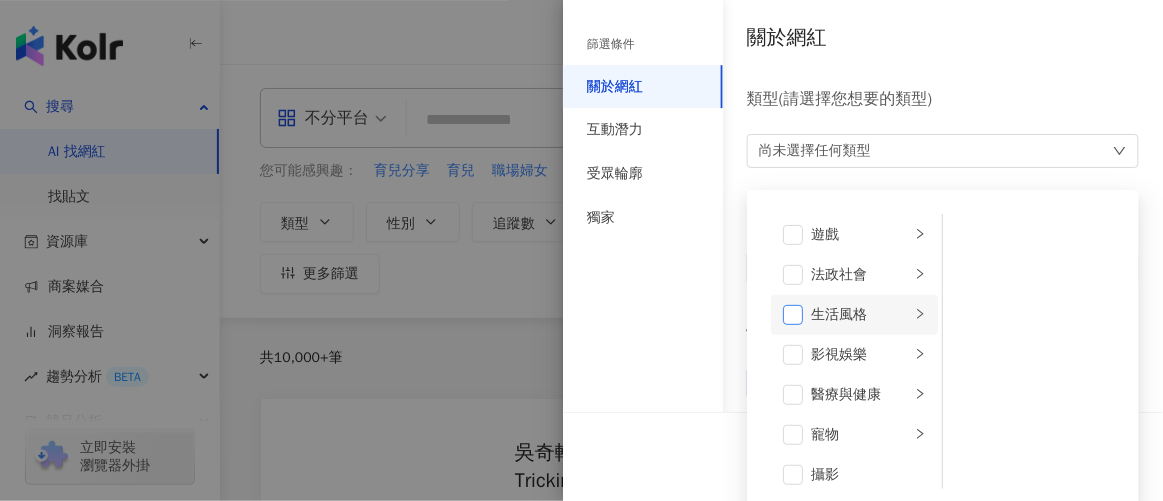 click at bounding box center (793, 315) 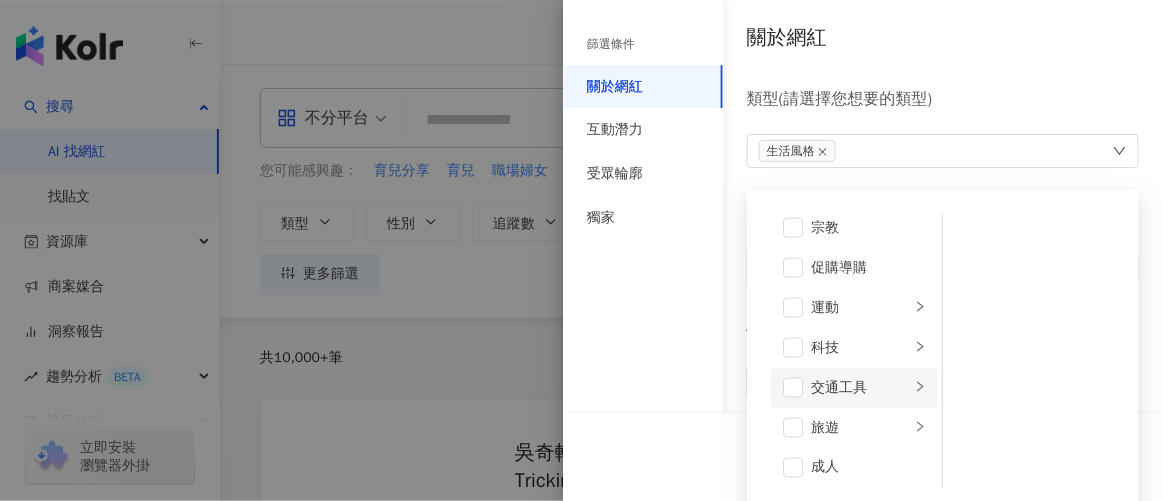 scroll, scrollTop: 692, scrollLeft: 0, axis: vertical 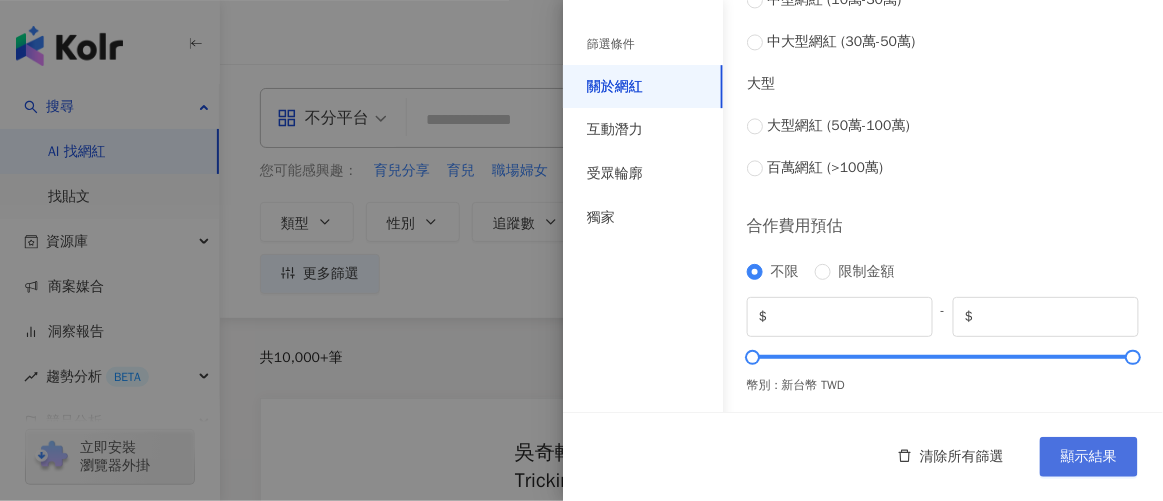 click on "顯示結果" at bounding box center (1089, 457) 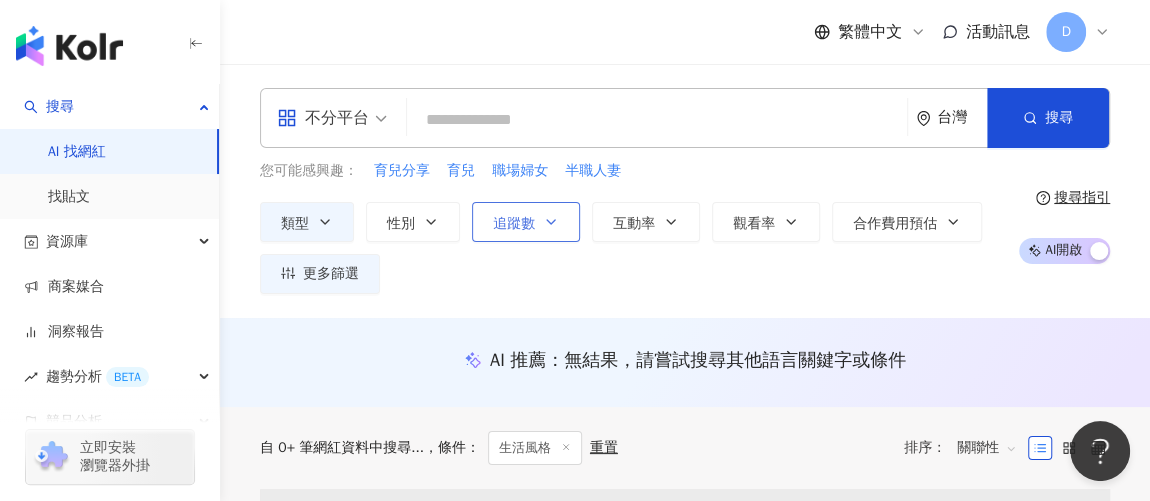 click on "追蹤數" at bounding box center [514, 224] 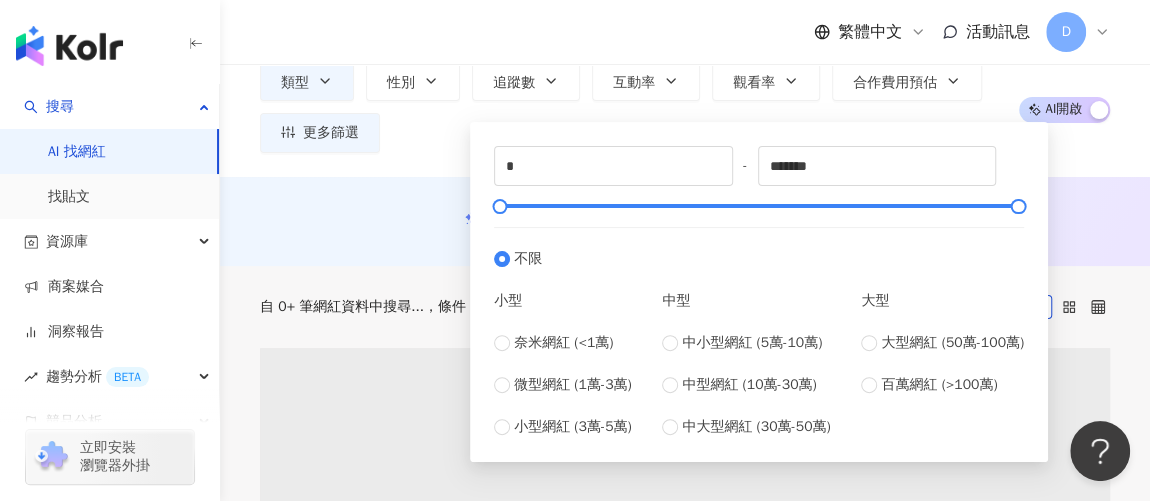 scroll, scrollTop: 181, scrollLeft: 0, axis: vertical 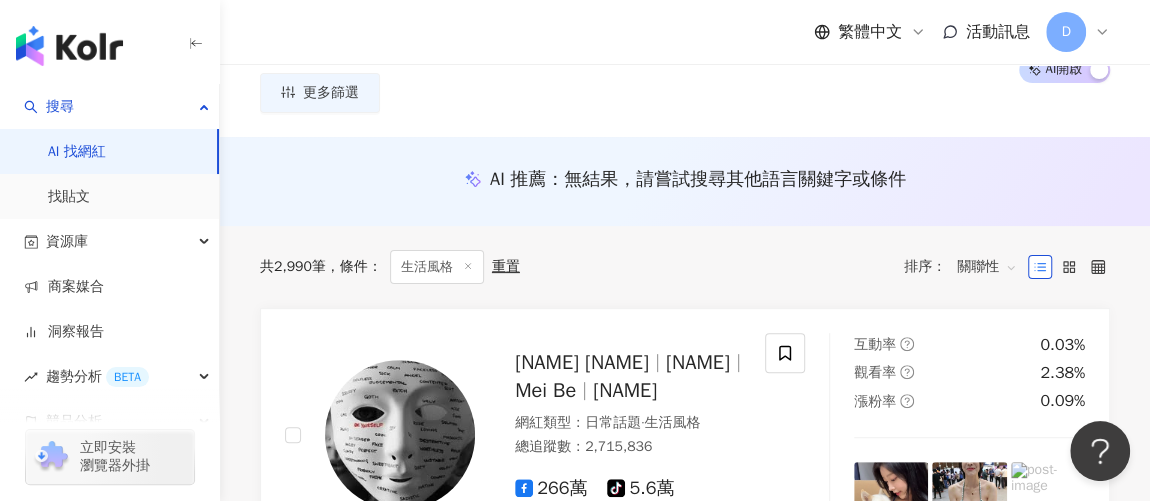 click on "共  2,990  筆 條件 ： 生活風格 重置 排序： 關聯性" at bounding box center [685, 267] 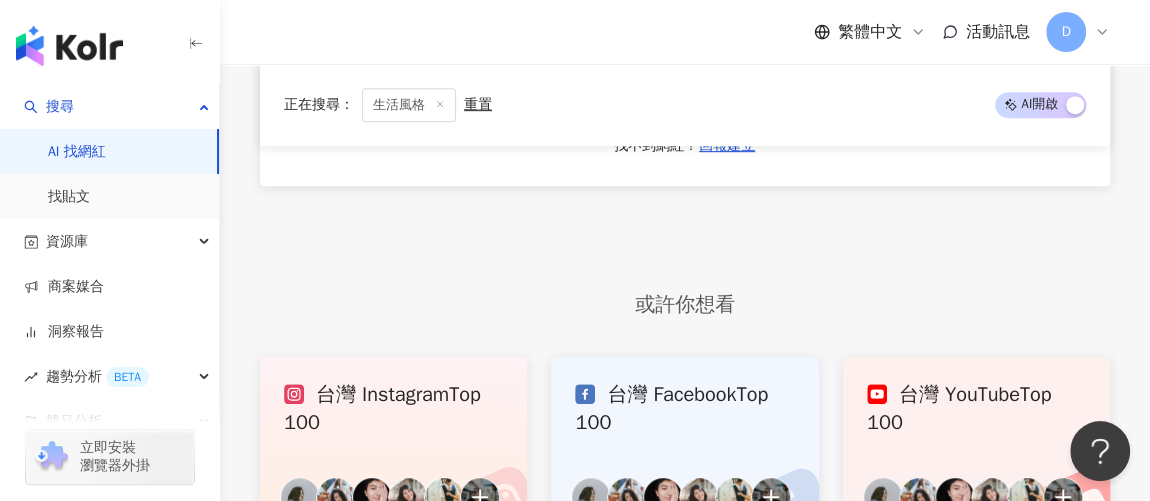 scroll, scrollTop: 4272, scrollLeft: 0, axis: vertical 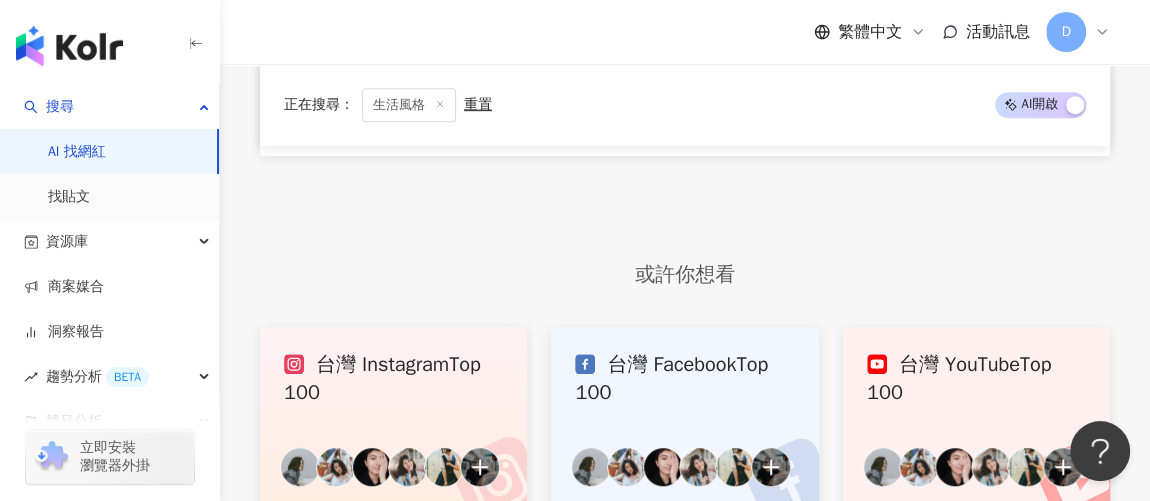 click on "下一頁" at bounding box center (773, 56) 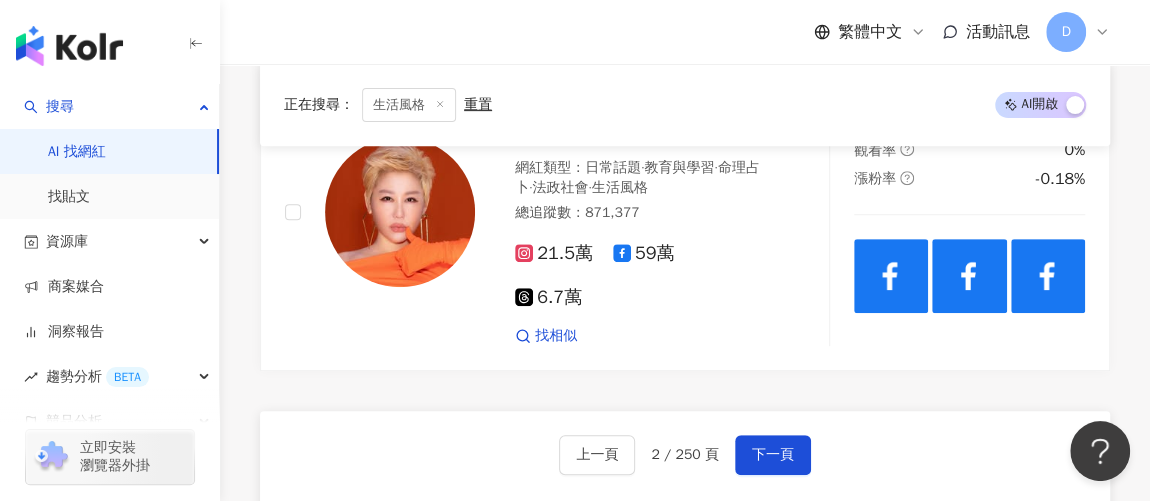 scroll, scrollTop: 4298, scrollLeft: 0, axis: vertical 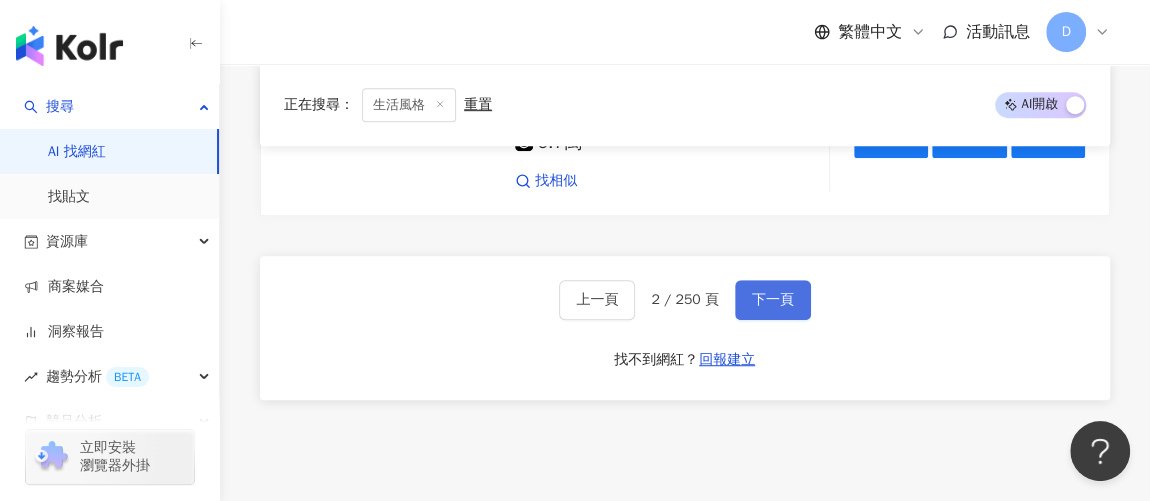 click on "上一頁 2 / 250 頁 下一頁 找不到網紅？ 回報建立" at bounding box center (685, 328) 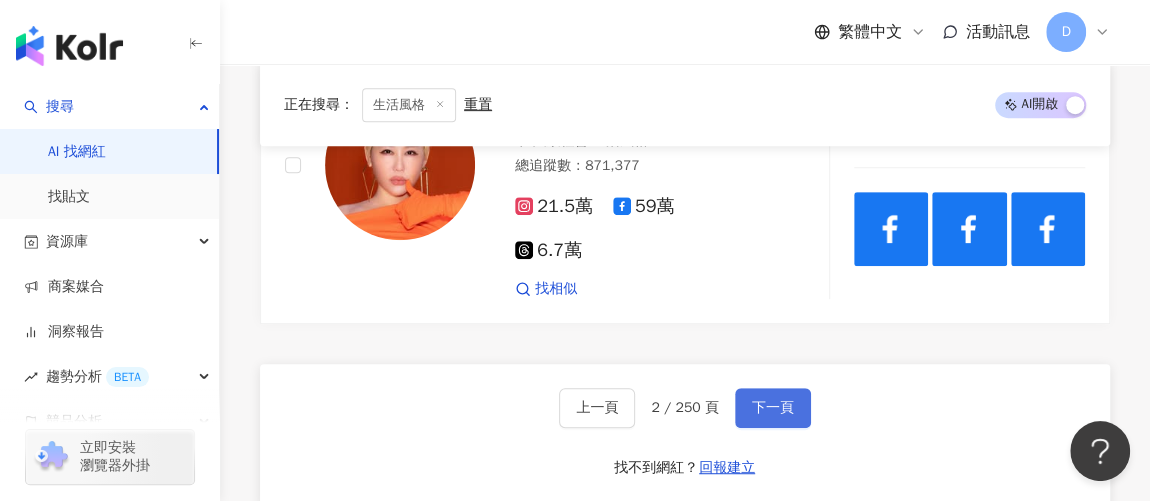 click on "下一頁" at bounding box center (773, 408) 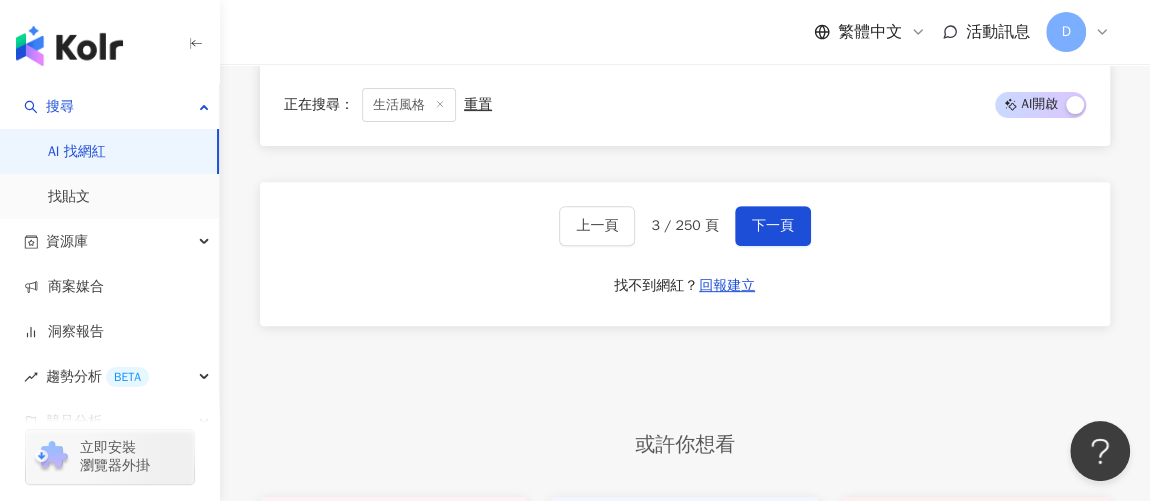 scroll, scrollTop: 4181, scrollLeft: 0, axis: vertical 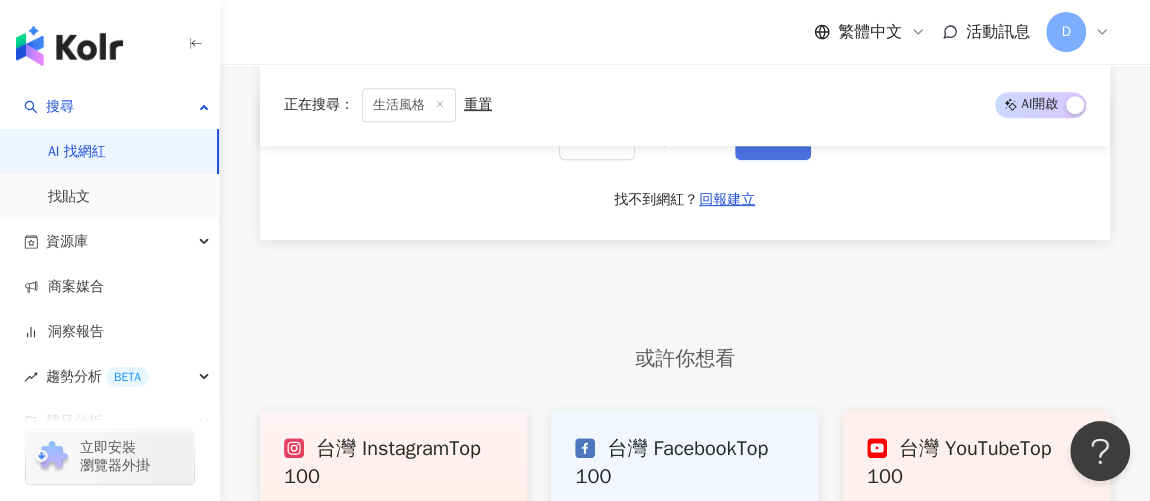 click on "下一頁" at bounding box center [773, 140] 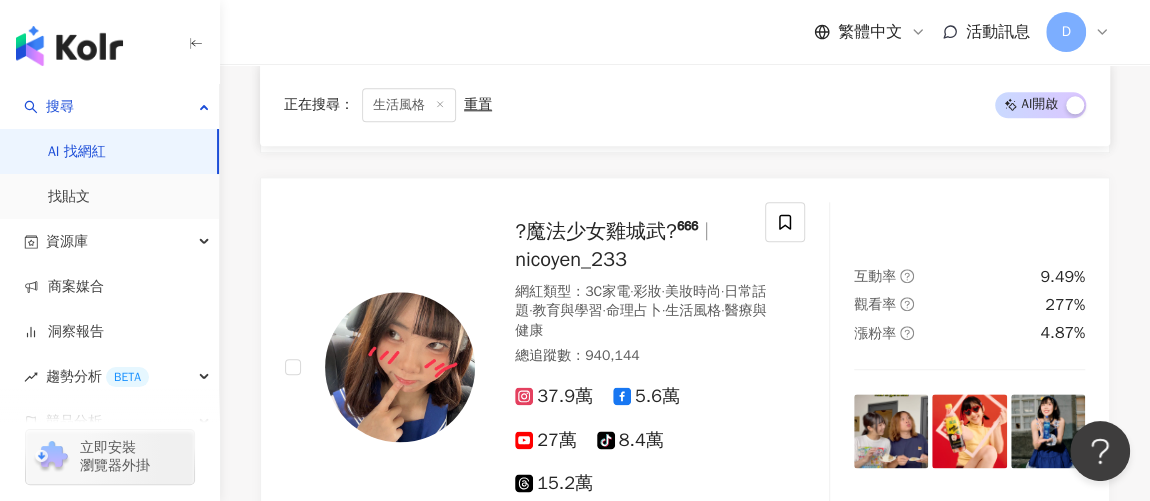 scroll, scrollTop: 1065, scrollLeft: 0, axis: vertical 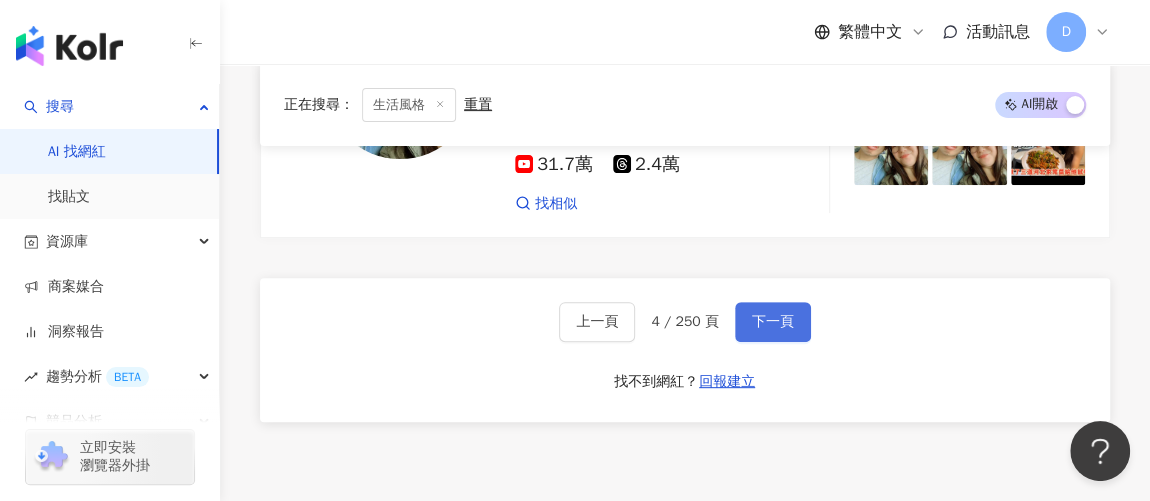click on "下一頁" at bounding box center (773, 322) 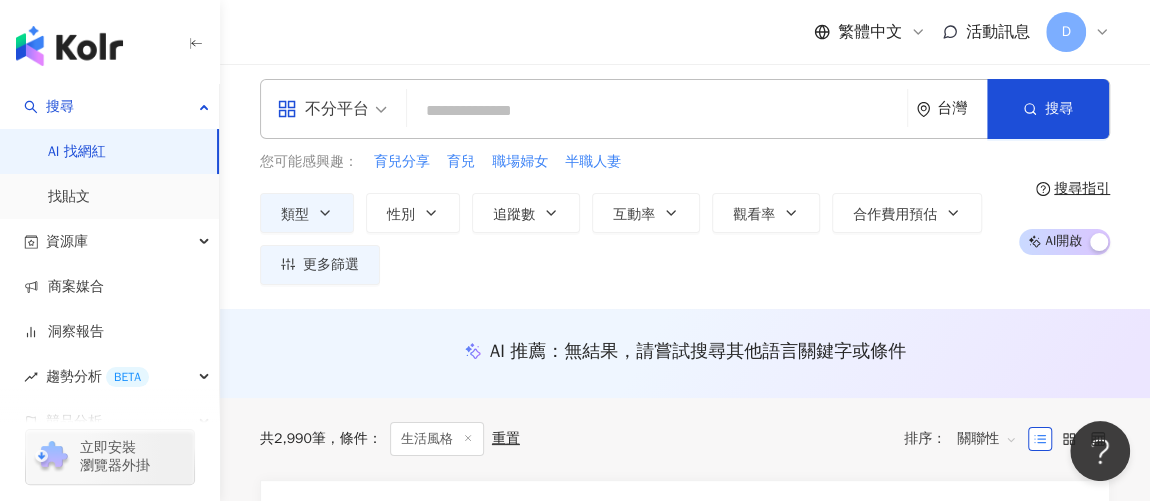 scroll, scrollTop: 0, scrollLeft: 0, axis: both 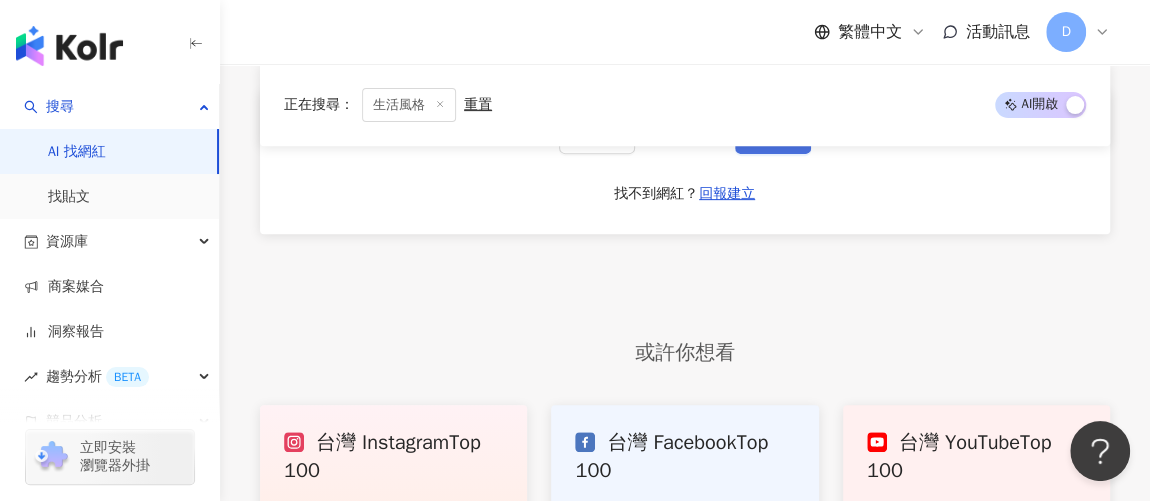 click on "下一頁" at bounding box center [773, 134] 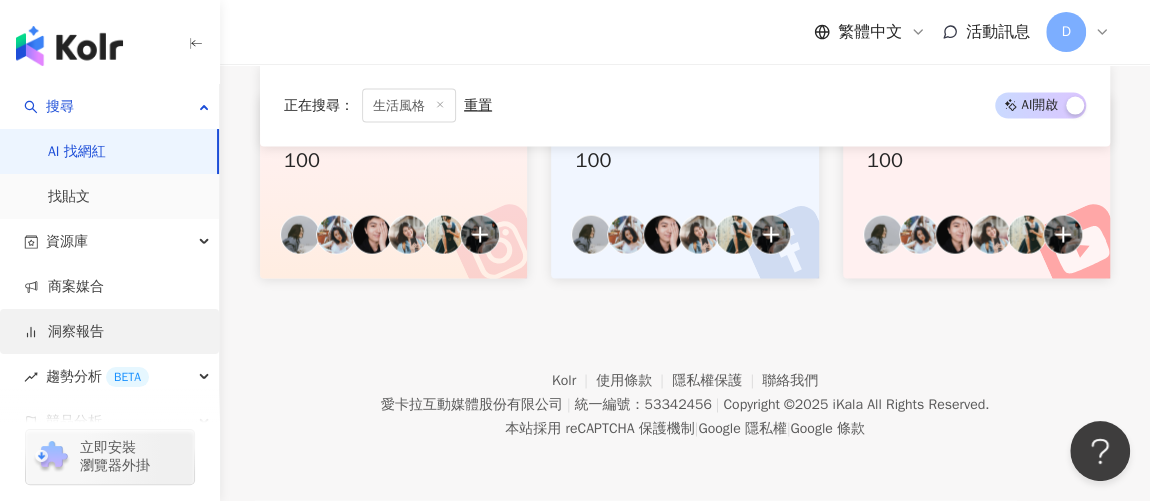 scroll, scrollTop: 1571, scrollLeft: 0, axis: vertical 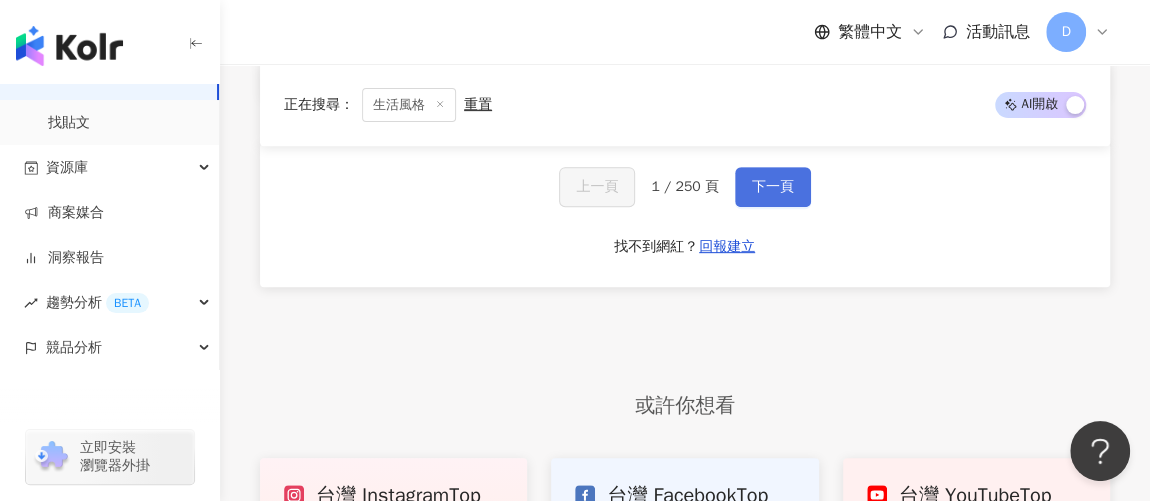 click on "下一頁" at bounding box center [773, 187] 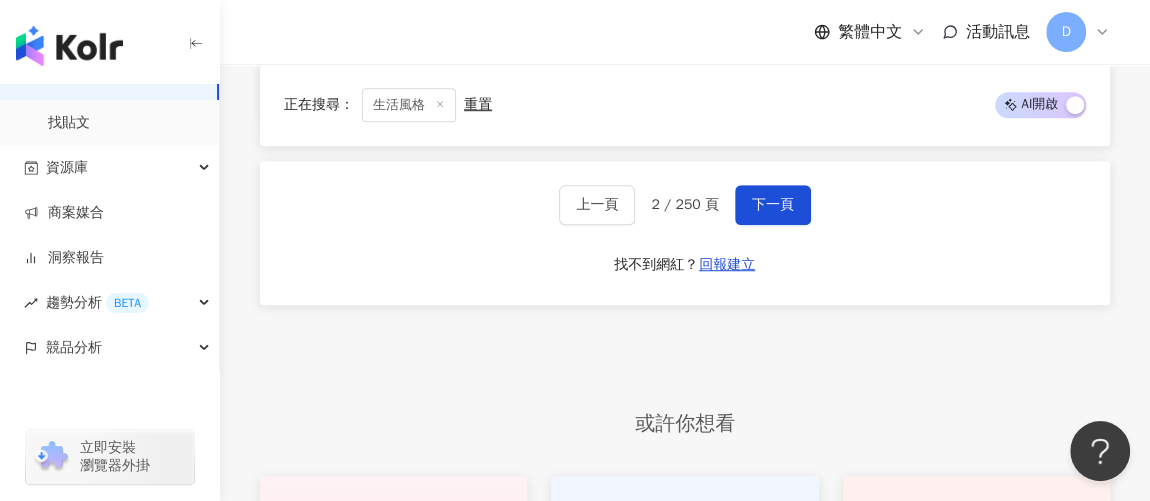 scroll, scrollTop: 4372, scrollLeft: 0, axis: vertical 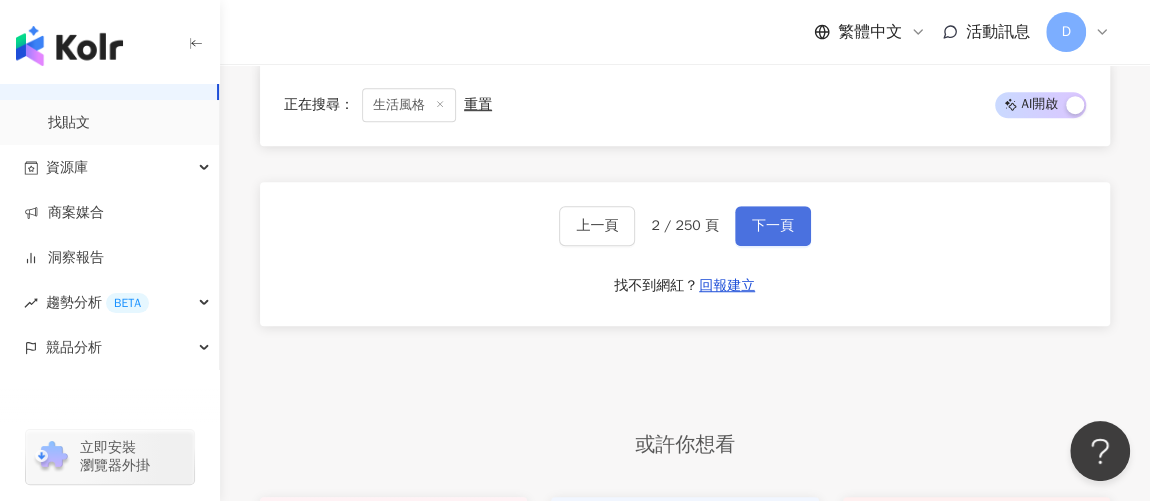 click on "下一頁" at bounding box center [773, 226] 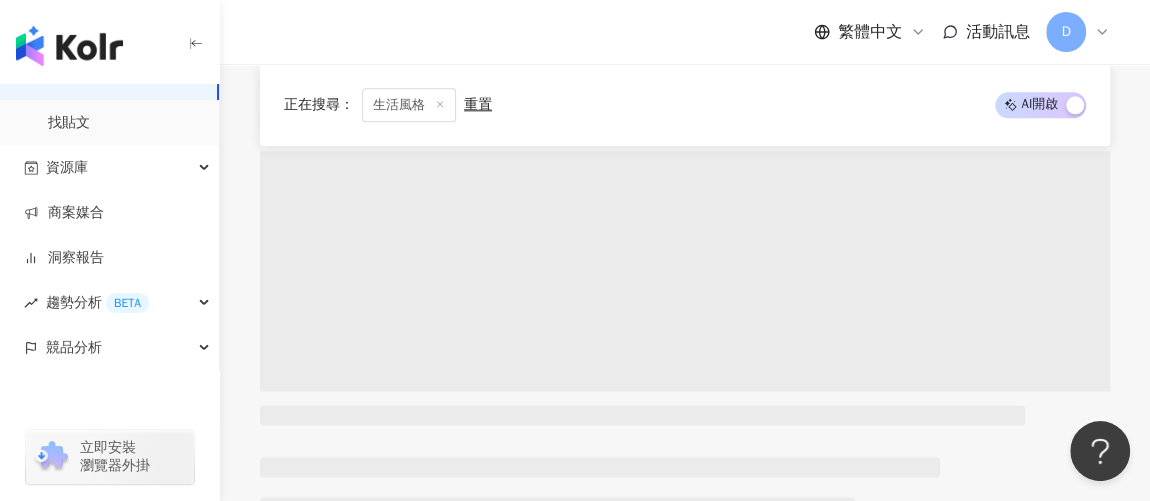 scroll, scrollTop: 1116, scrollLeft: 0, axis: vertical 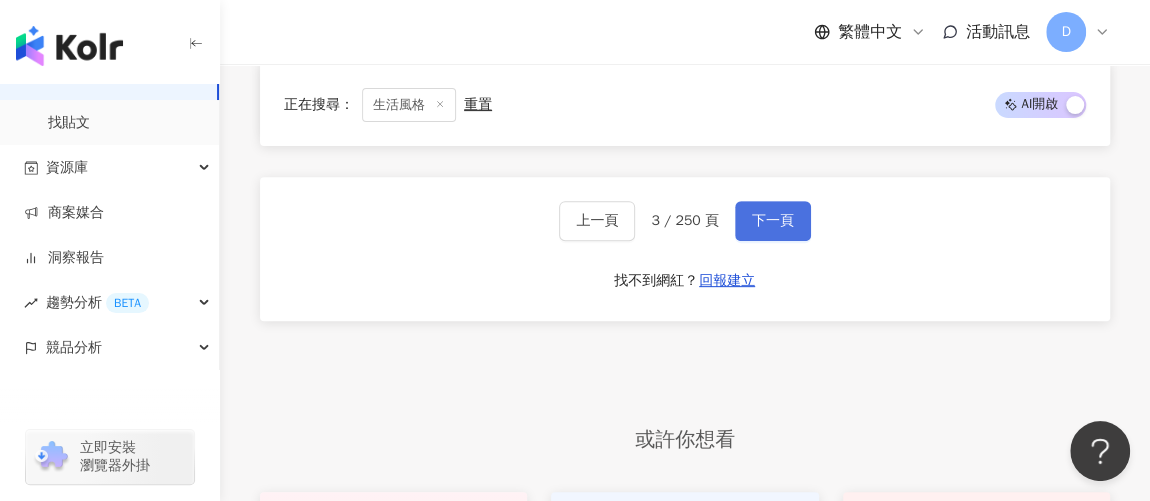 click on "下一頁" at bounding box center [773, 221] 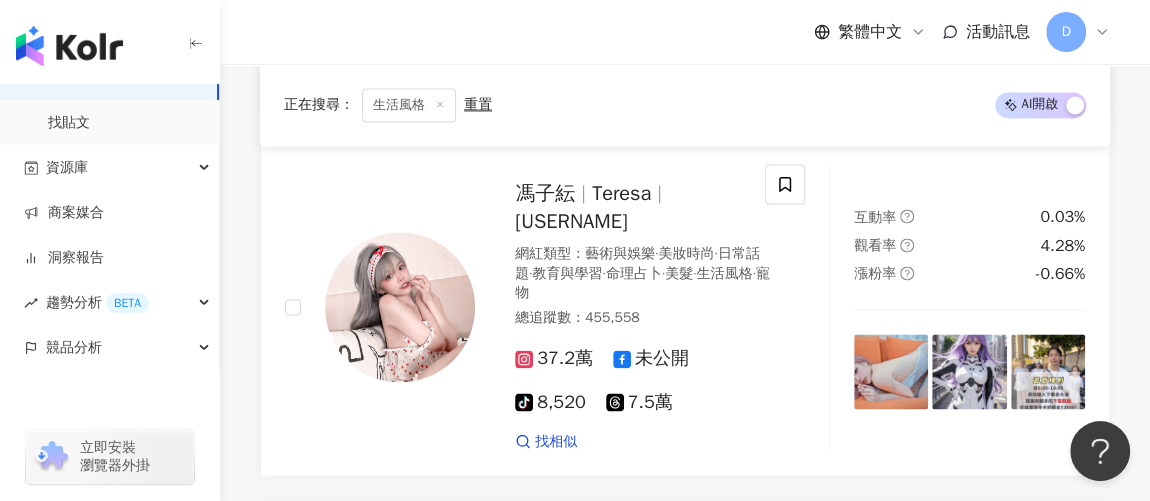 scroll, scrollTop: 4074, scrollLeft: 0, axis: vertical 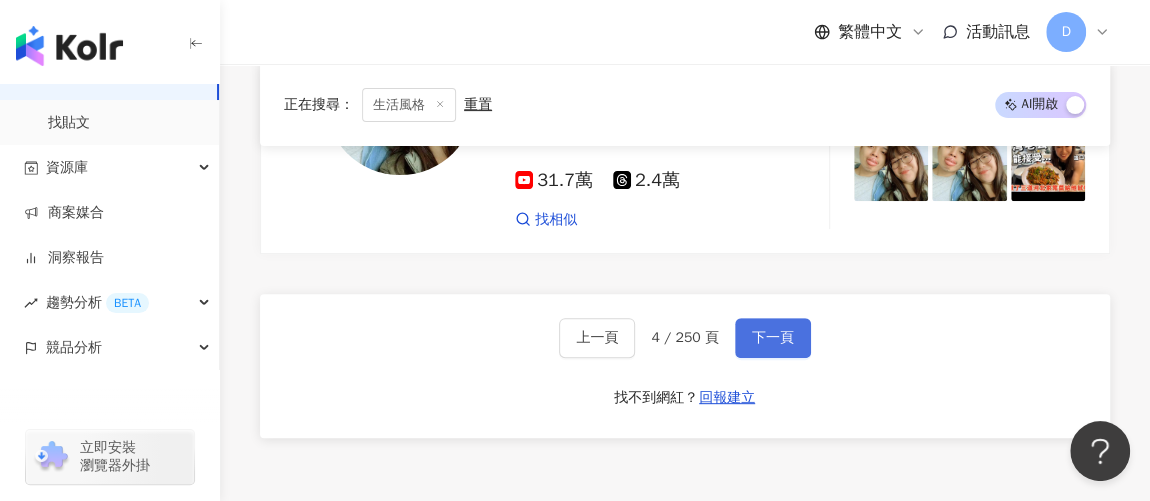 click on "下一頁" at bounding box center [773, 338] 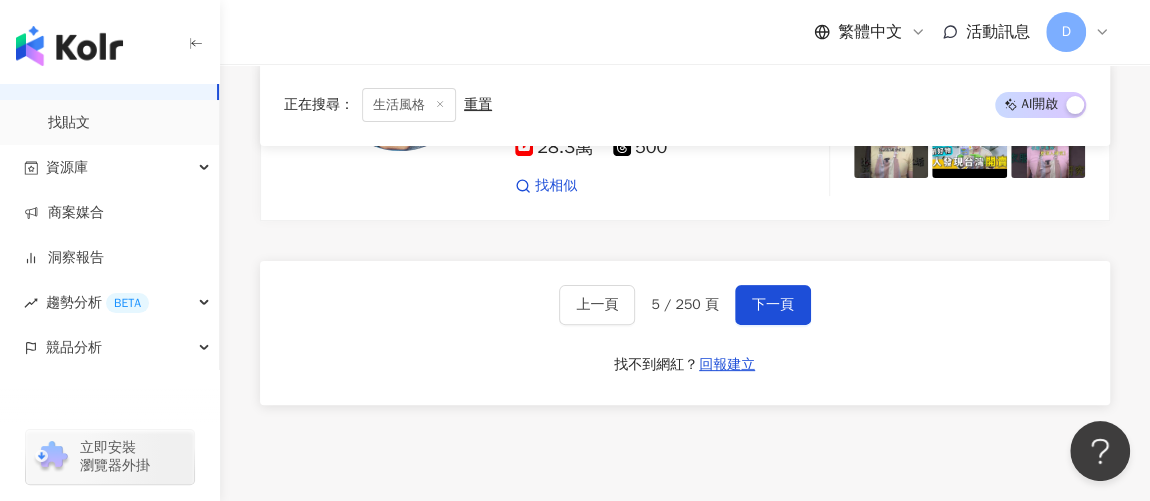 scroll, scrollTop: 3999, scrollLeft: 0, axis: vertical 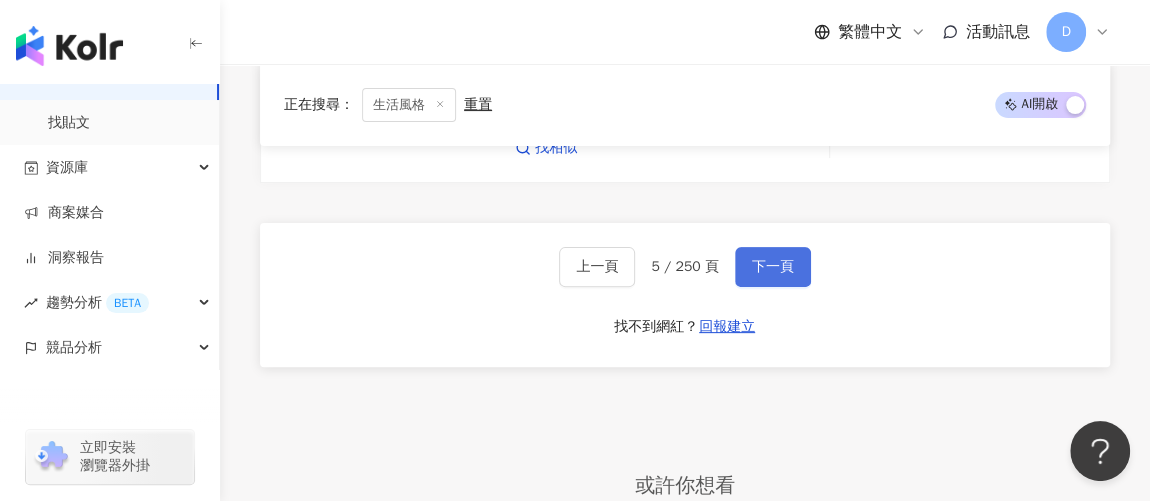 click on "下一頁" at bounding box center [773, 267] 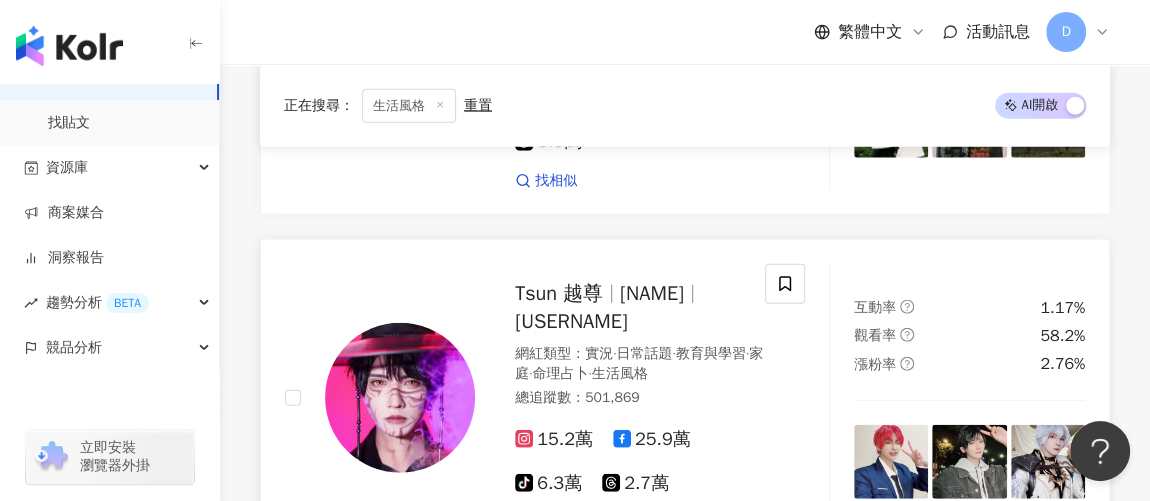 scroll, scrollTop: 2363, scrollLeft: 0, axis: vertical 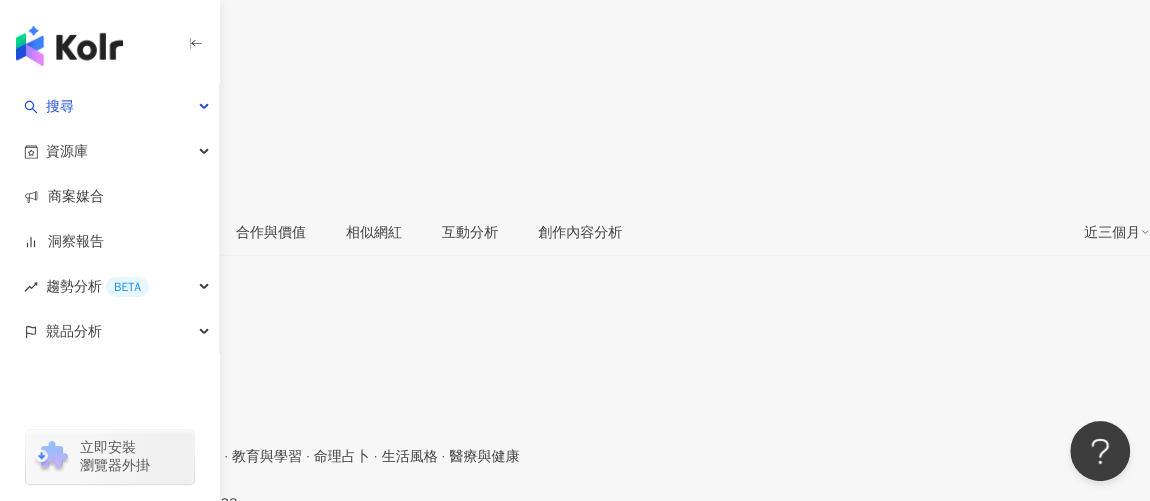 click on "解鎖" at bounding box center (57, 8758) 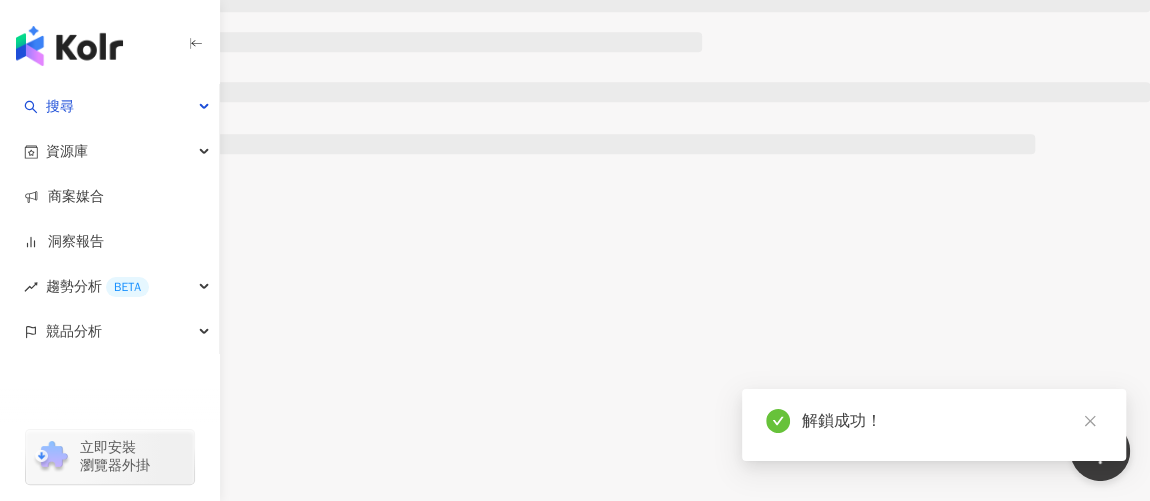 scroll, scrollTop: 980, scrollLeft: 0, axis: vertical 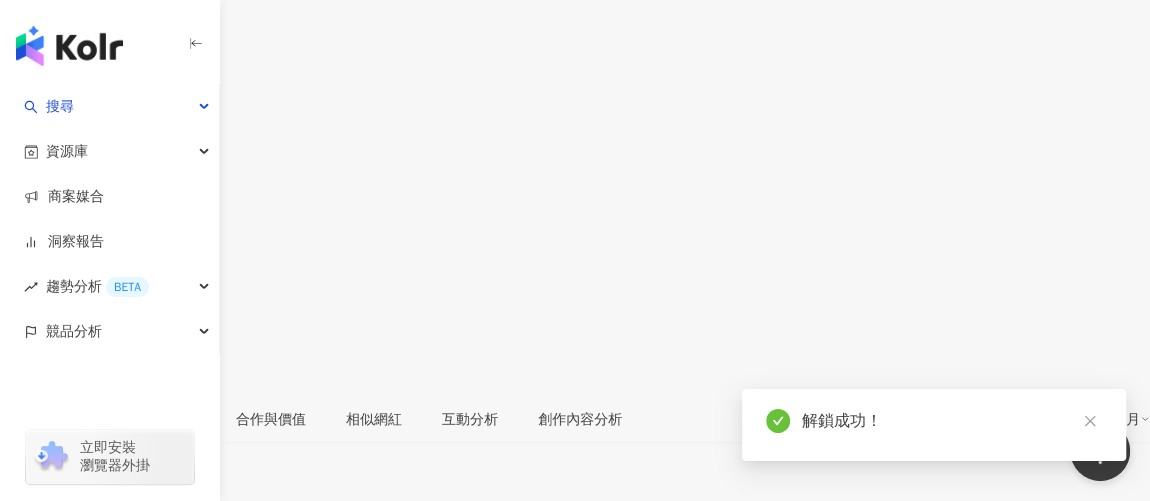 click on "🧀魔法少女雞城武🧀⁶⁶⁶ | nicoyen_233" at bounding box center (118, 690) 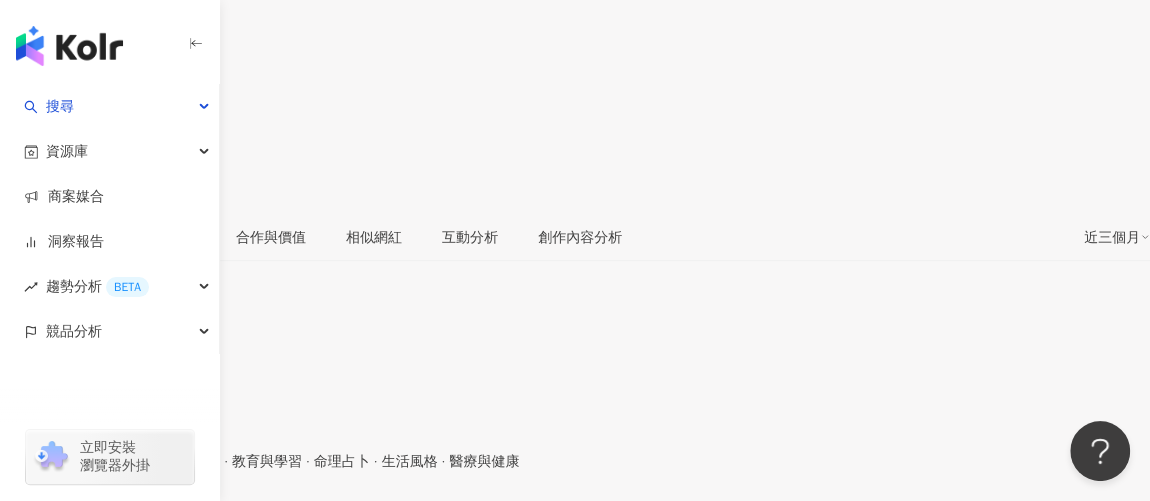 click on "https://www.instagram.com/nicoyen_233/" at bounding box center (152, 527) 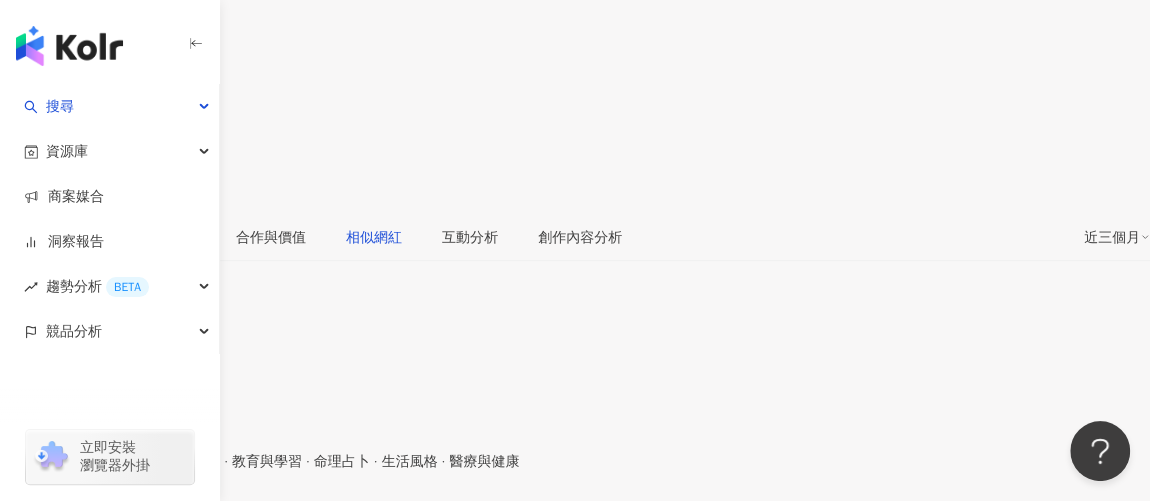 click on "相似網紅" at bounding box center (374, 238) 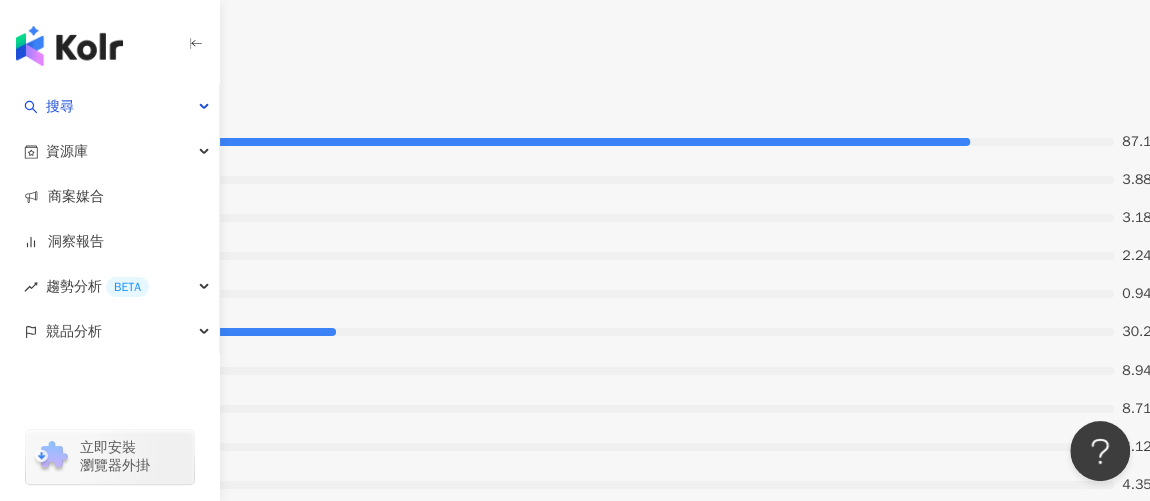 scroll, scrollTop: 3587, scrollLeft: 0, axis: vertical 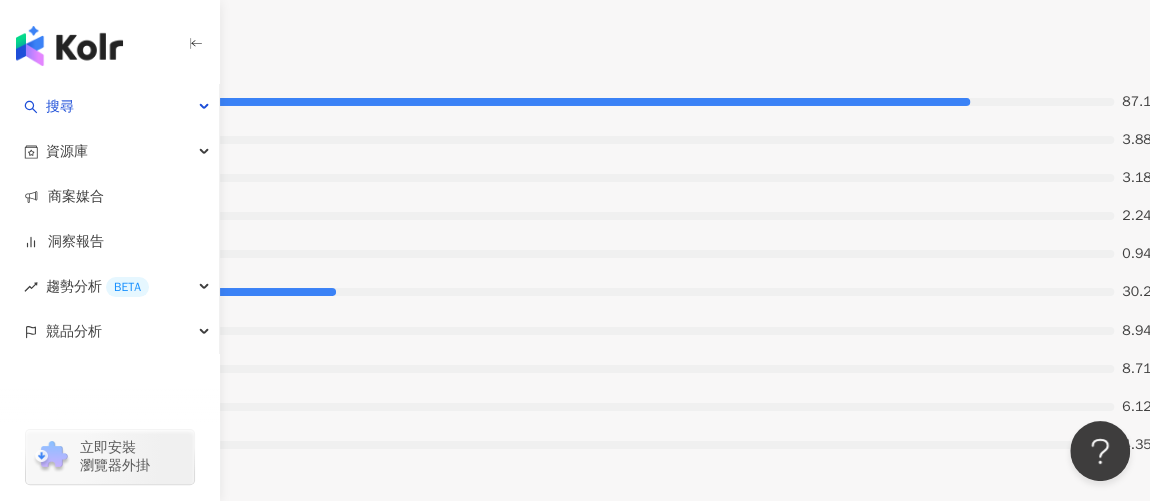 click 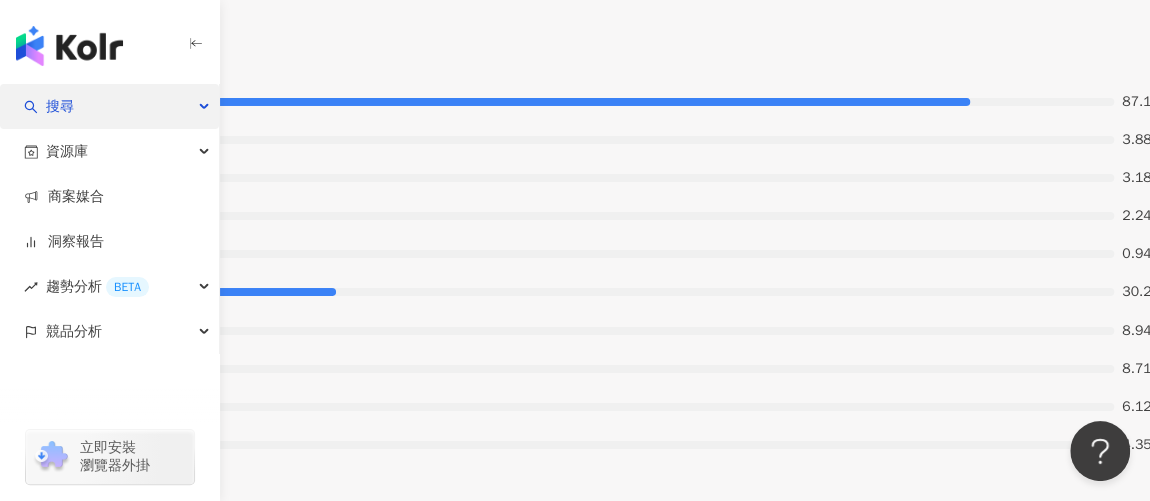 click on "搜尋" at bounding box center (109, 106) 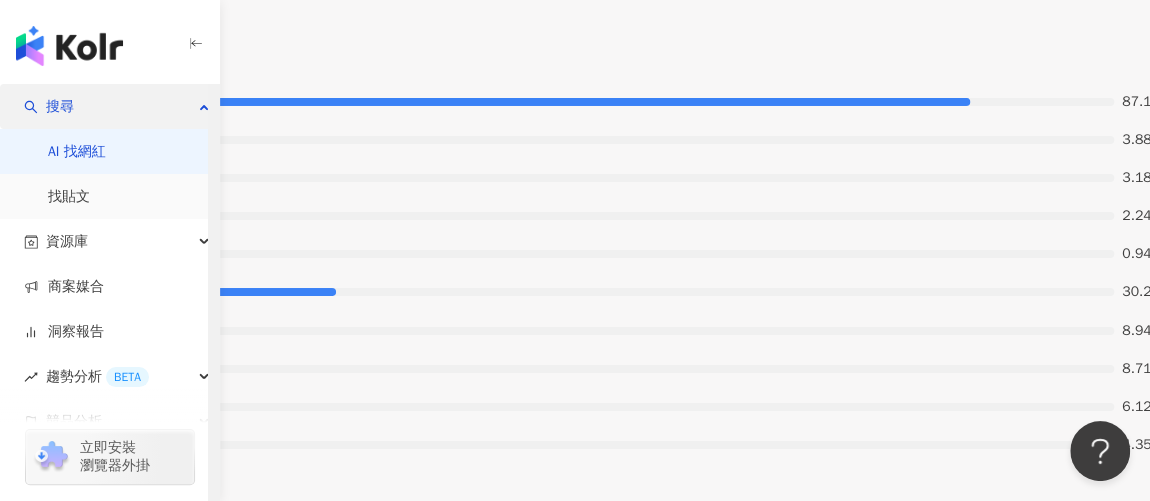 click on "搜尋" at bounding box center [60, 106] 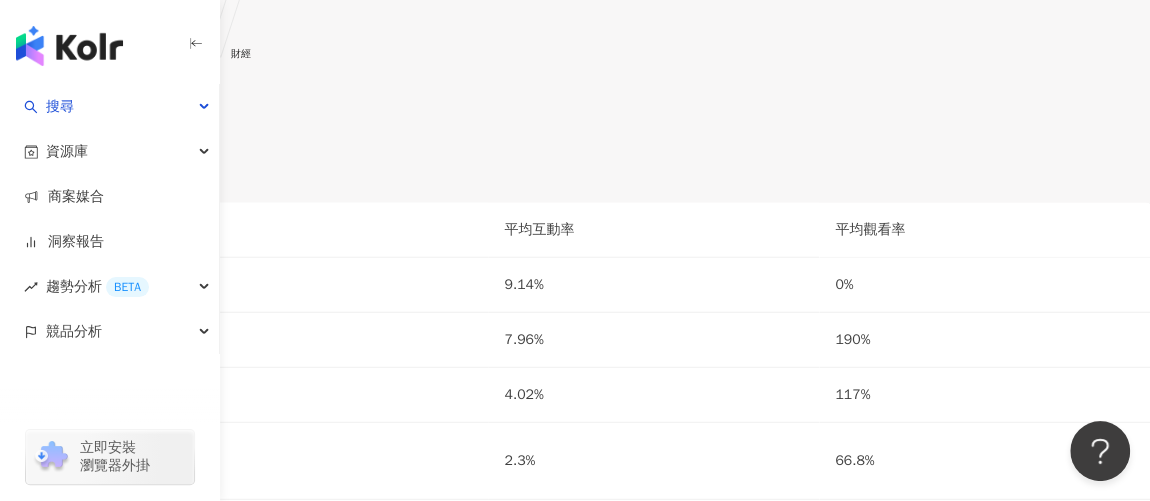 scroll, scrollTop: 2496, scrollLeft: 0, axis: vertical 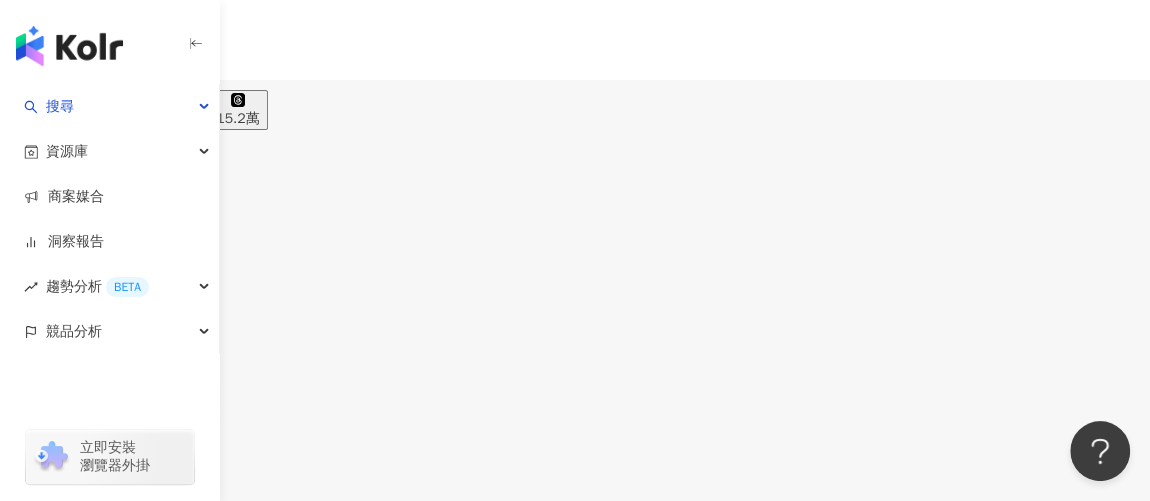 click at bounding box center [78, 125] 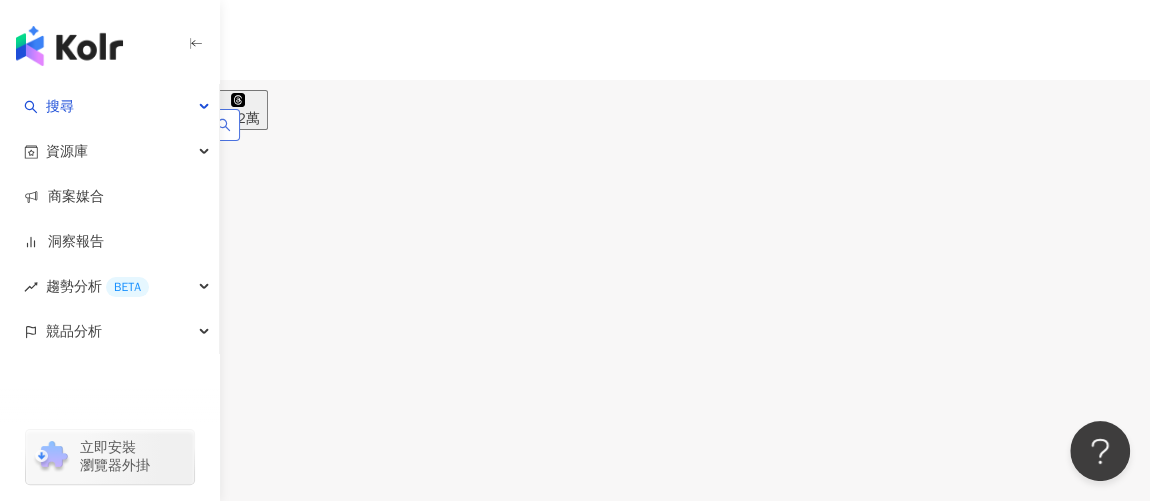 click at bounding box center (224, 125) 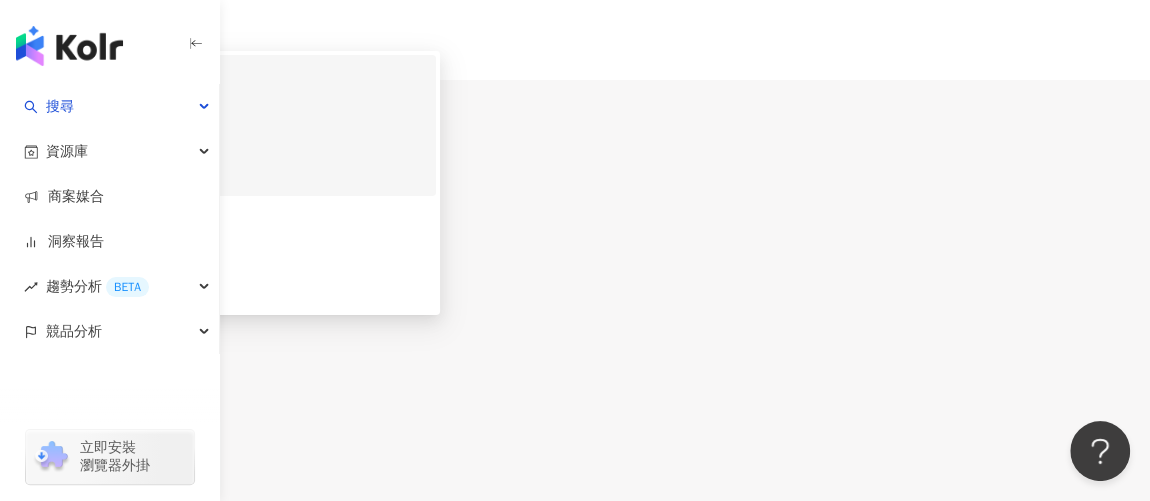 click on "258,023   追蹤者" at bounding box center [240, 145] 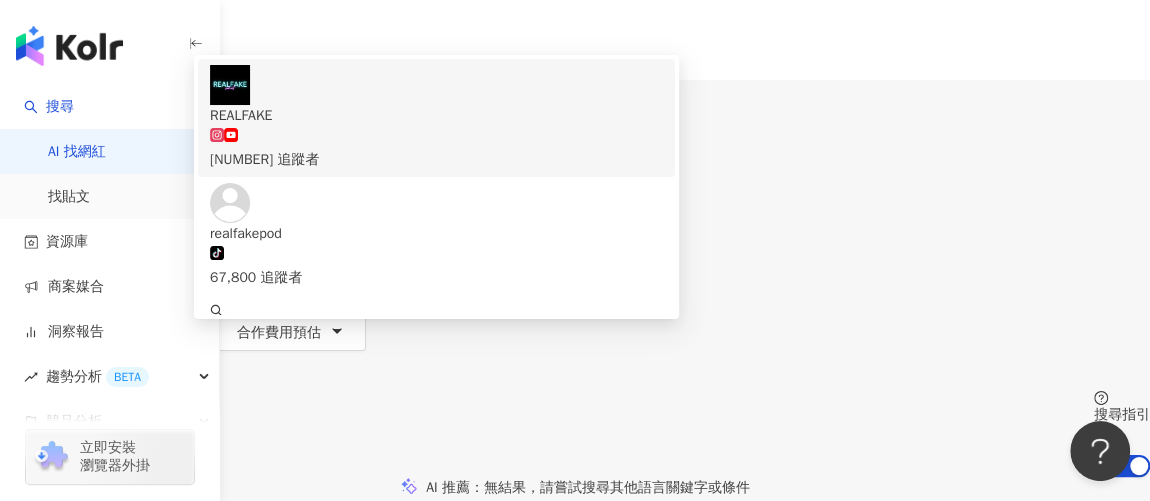 drag, startPoint x: 883, startPoint y: 107, endPoint x: 239, endPoint y: 103, distance: 644.01245 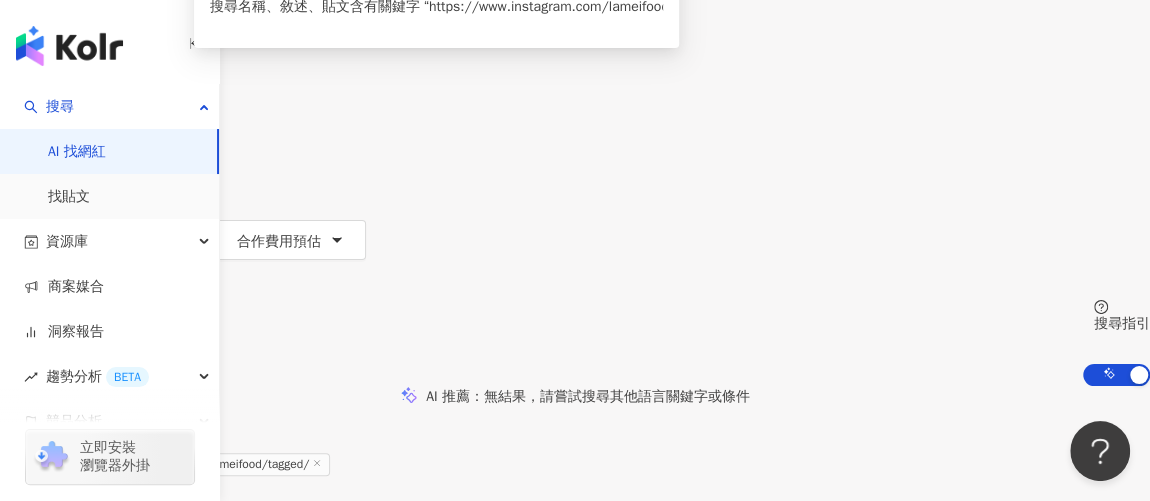 scroll, scrollTop: 90, scrollLeft: 0, axis: vertical 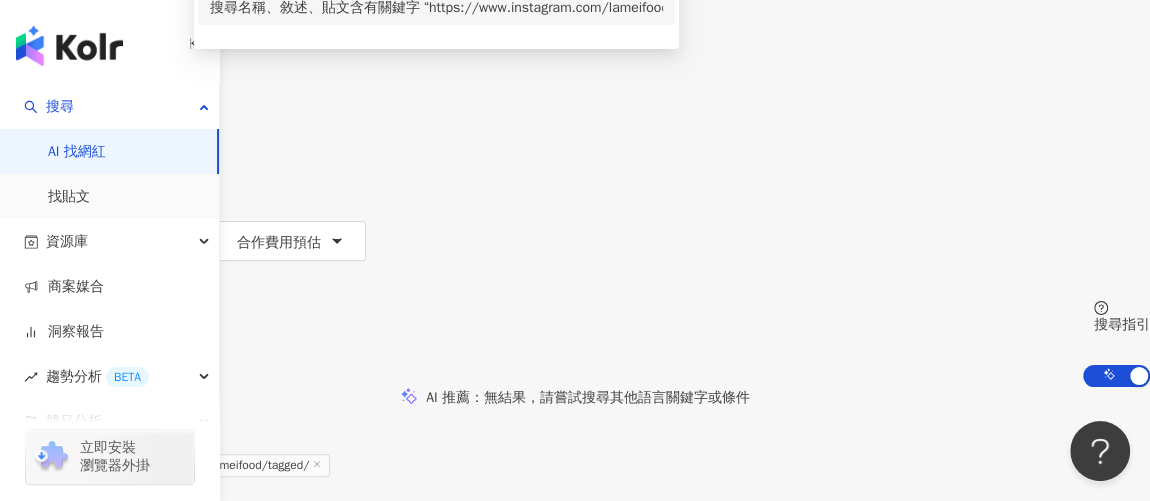 click on "搜尋名稱、敘述、貼文含有關鍵字 “ https://www.instagram.com/lameifood/tagged/ ” 的網紅" at bounding box center (436, 8) 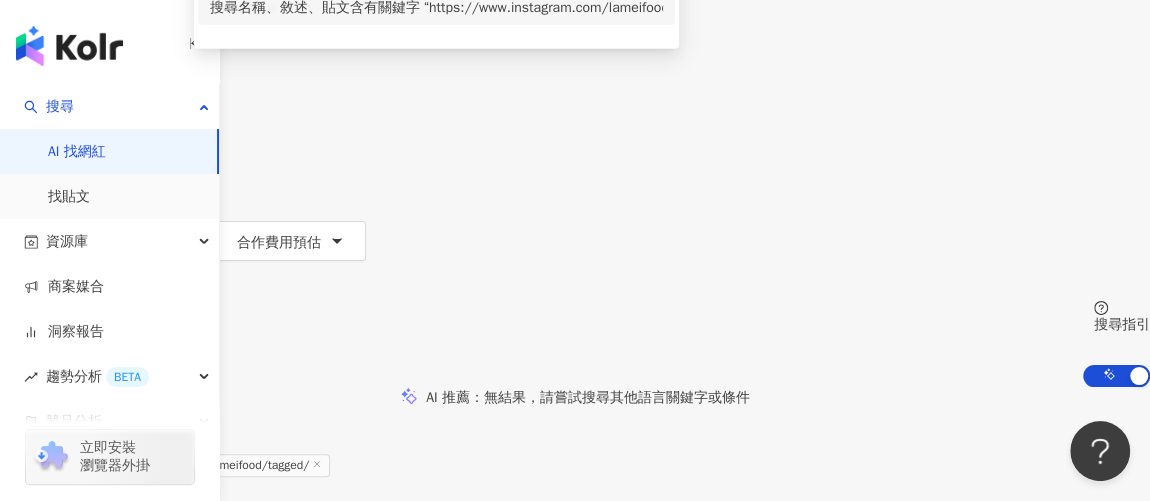 scroll, scrollTop: 0, scrollLeft: 0, axis: both 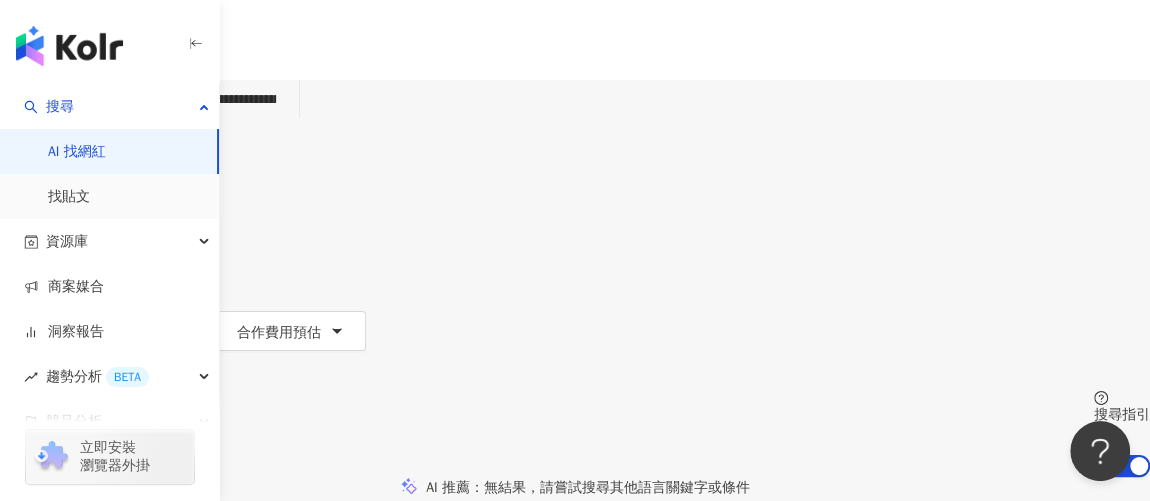 click on "搜尋" at bounding box center [57, 173] 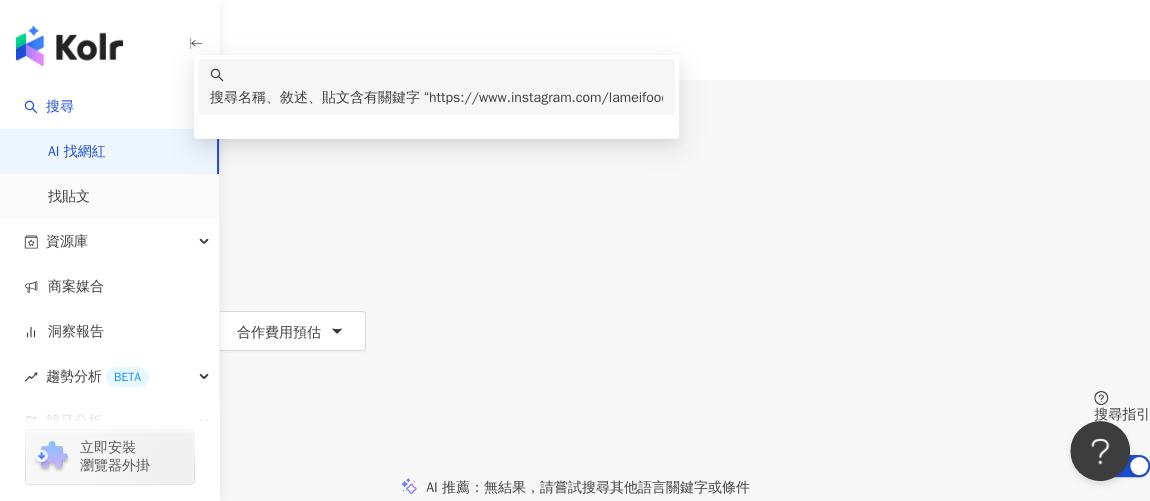 drag, startPoint x: 723, startPoint y: 119, endPoint x: 285, endPoint y: 128, distance: 438.09247 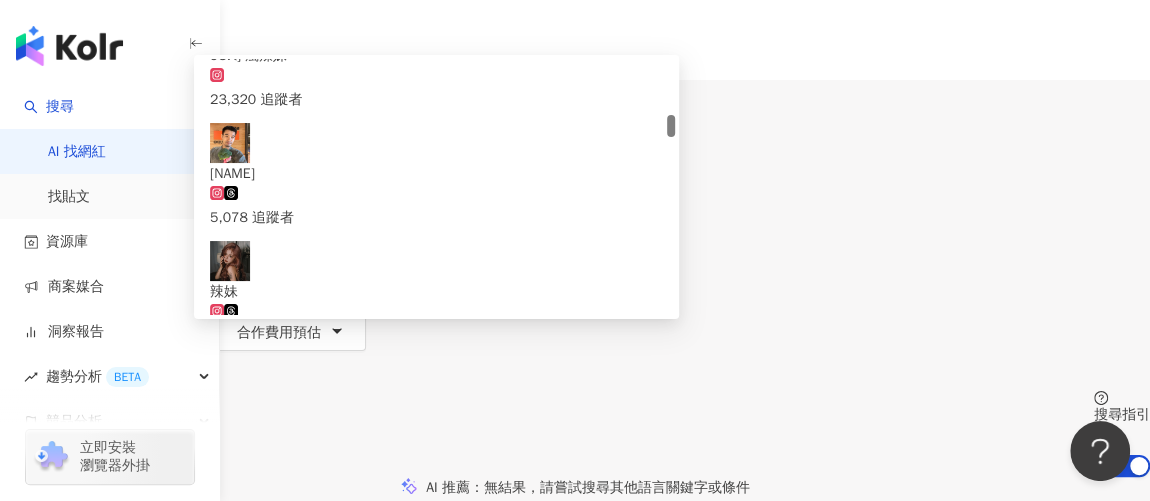 scroll, scrollTop: 909, scrollLeft: 0, axis: vertical 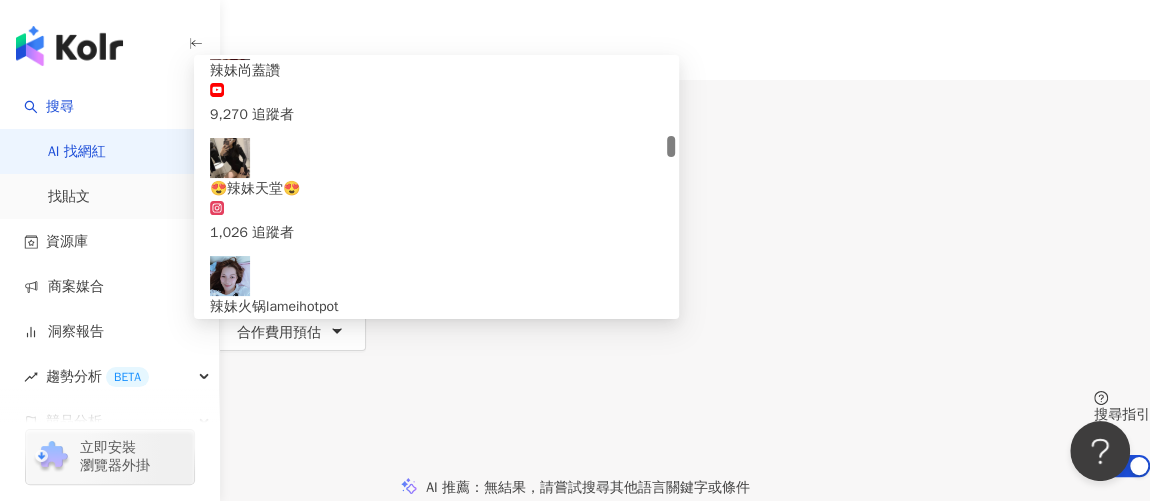 type on "****" 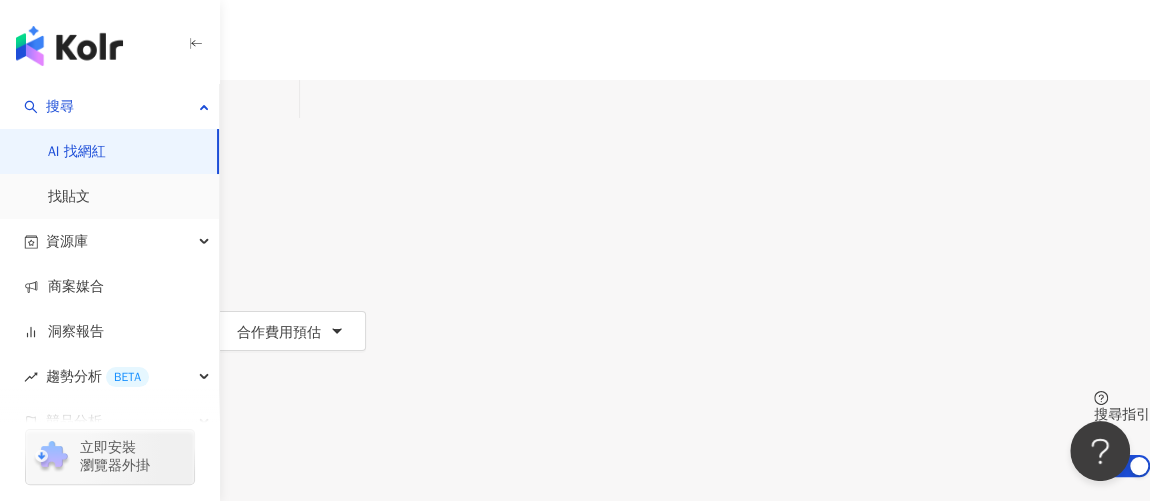 scroll, scrollTop: 0, scrollLeft: 0, axis: both 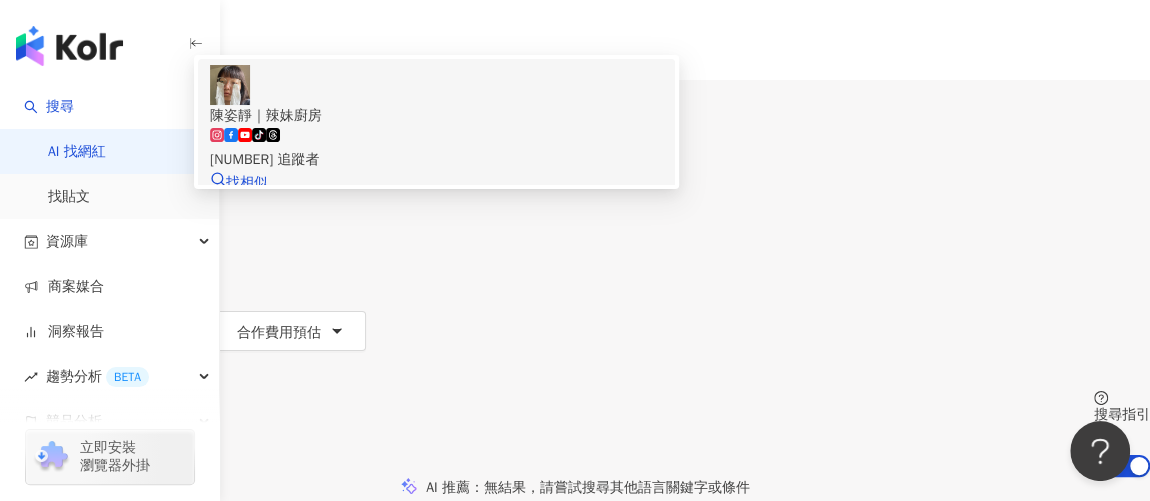 click on "陳姿靜｜辣妹廚房 tiktok-icon 415,411   追蹤者 找相似" at bounding box center (436, 129) 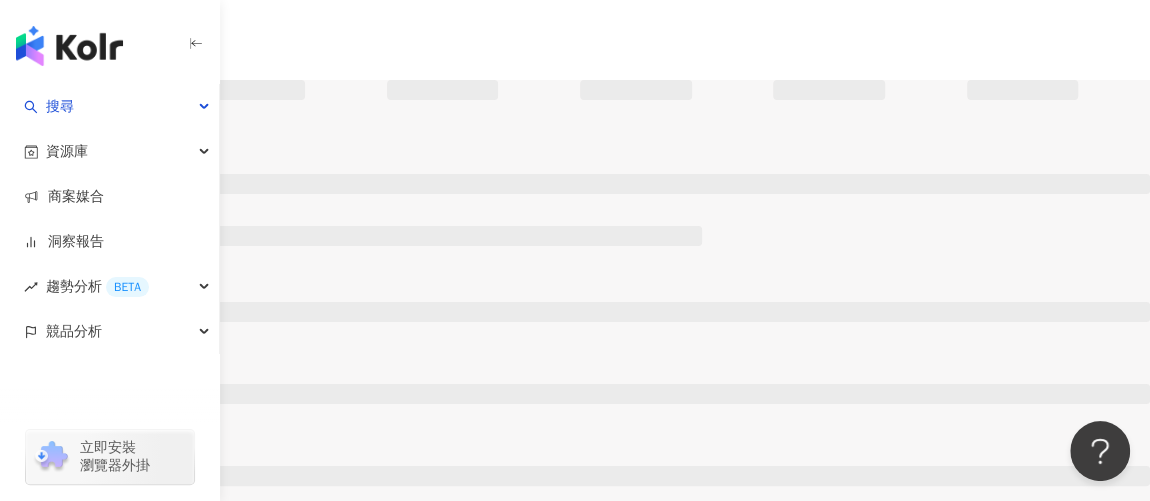scroll, scrollTop: 84, scrollLeft: 0, axis: vertical 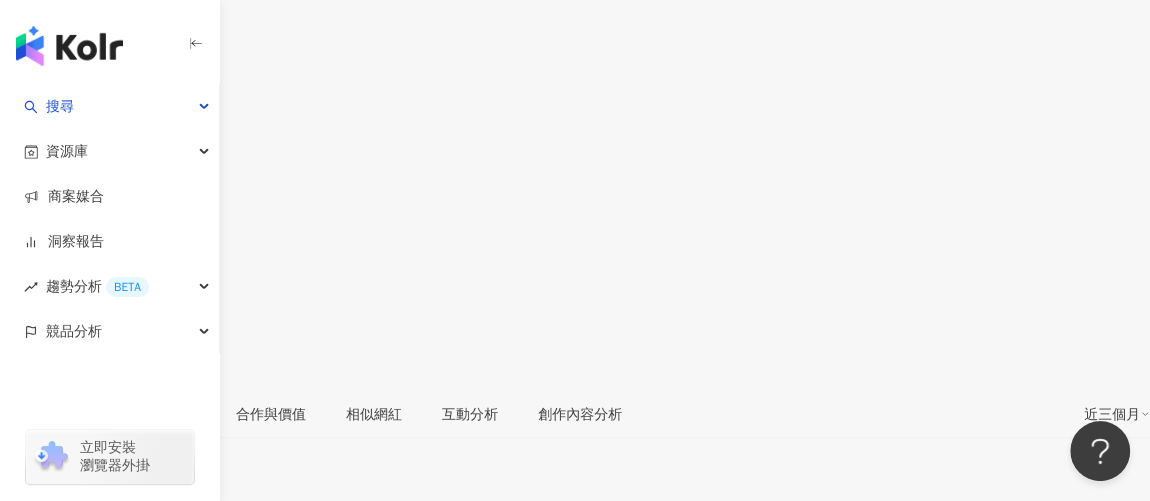 drag, startPoint x: 1008, startPoint y: 415, endPoint x: 924, endPoint y: 406, distance: 84.48077 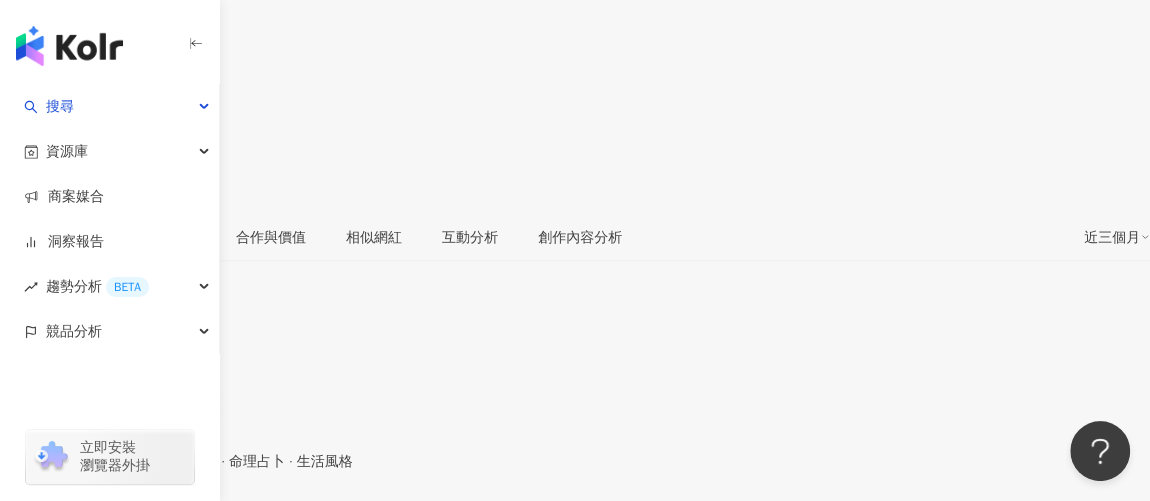 scroll, scrollTop: 363, scrollLeft: 0, axis: vertical 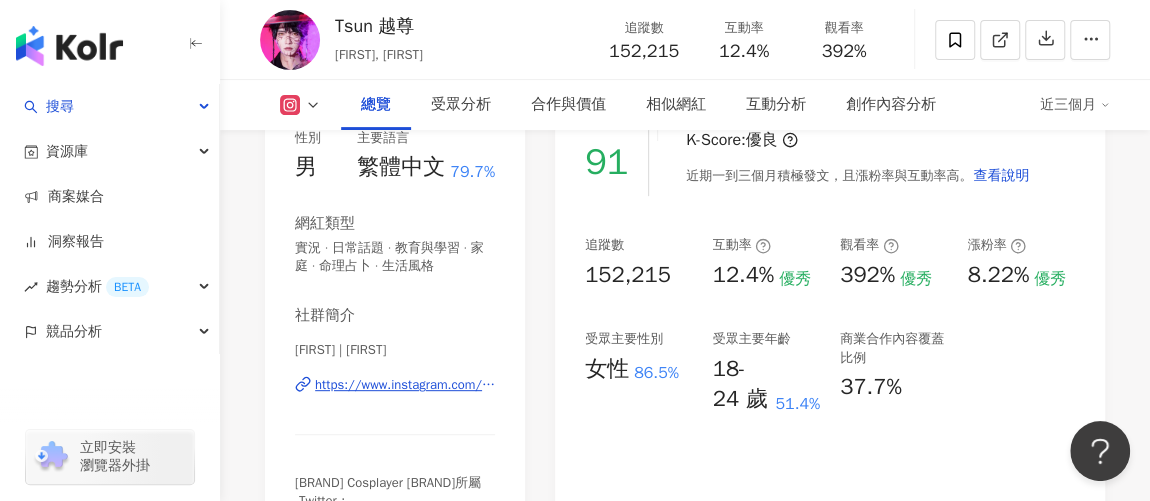 click on "https://www.instagram.com/tsun_mikoto/" at bounding box center (405, 385) 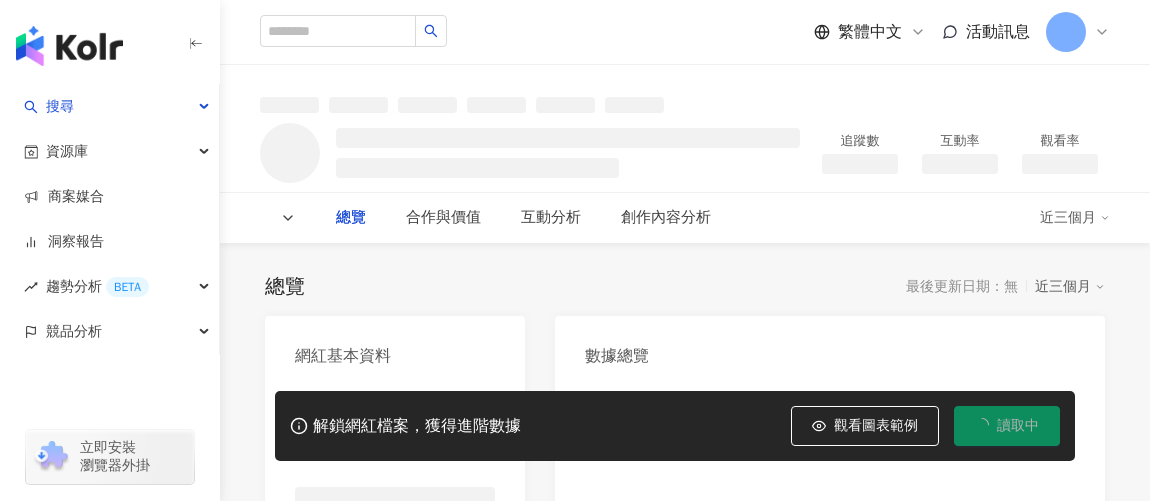 scroll, scrollTop: 0, scrollLeft: 0, axis: both 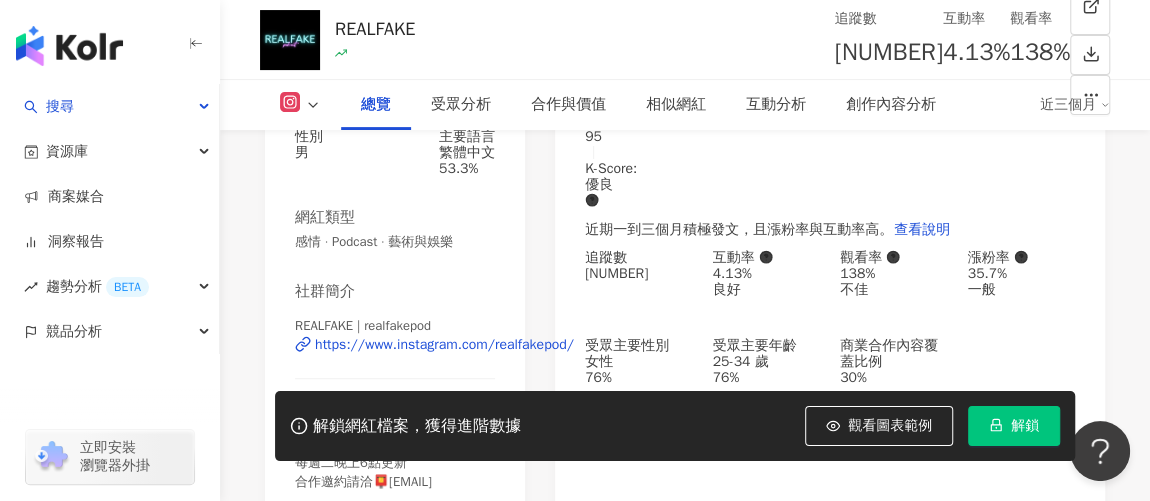 click on "解鎖" at bounding box center (1025, 426) 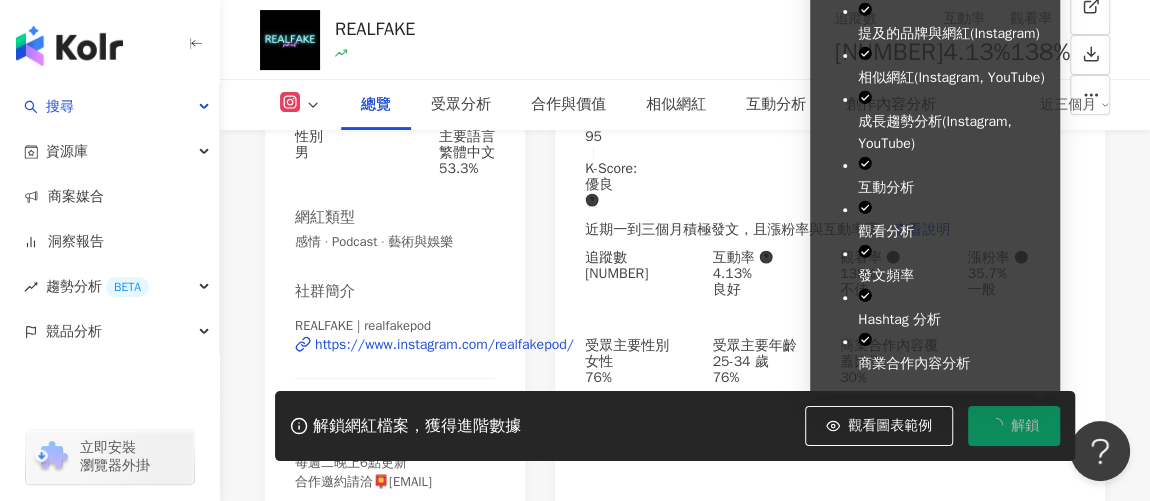 click on "[NUMBER] K-Score :   優良 近期一到三個月積極發文，且漲粉率與互動率高。 查看說明 追蹤數   [NUMBER] 互動率   [NUMBER]% 良好 觀看率   [NUMBER]% 不佳 漲粉率   [NUMBER]% 一般 受眾主要性別   女性 76% 受眾主要年齡   25-34 歲 76% 商業合作內容覆蓋比例   30%" at bounding box center (830, 331) 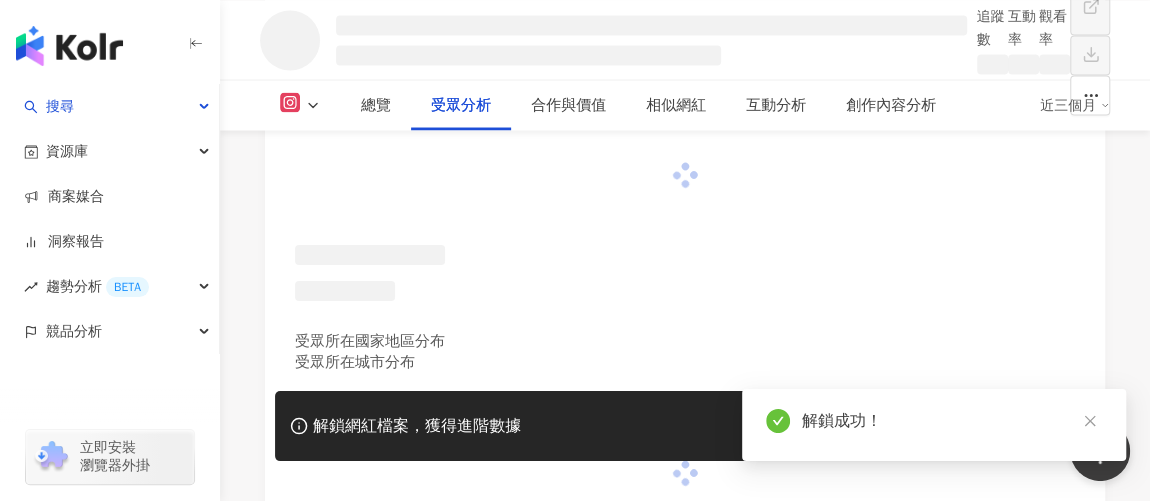 scroll, scrollTop: 1853, scrollLeft: 0, axis: vertical 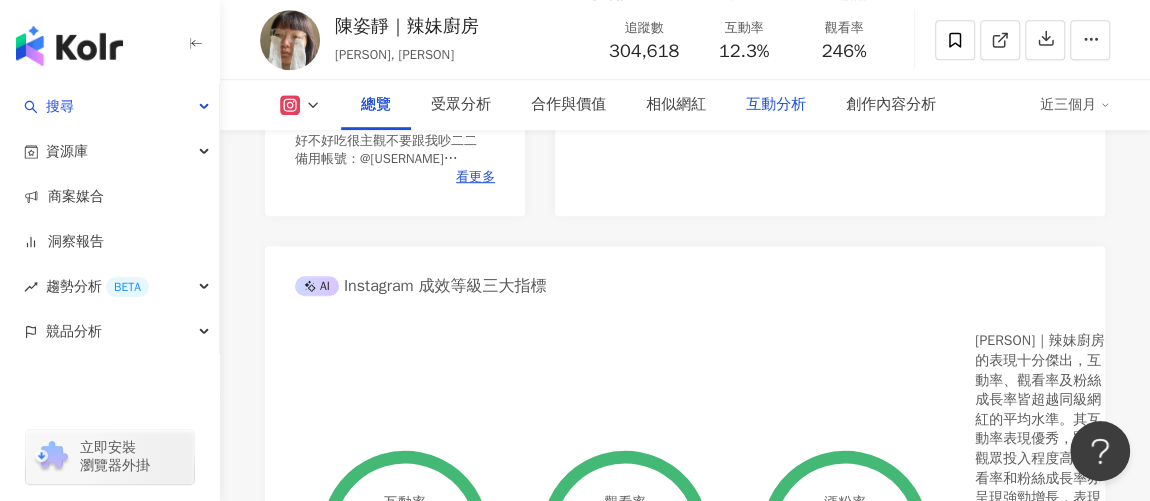 click on "互動分析" at bounding box center (776, 105) 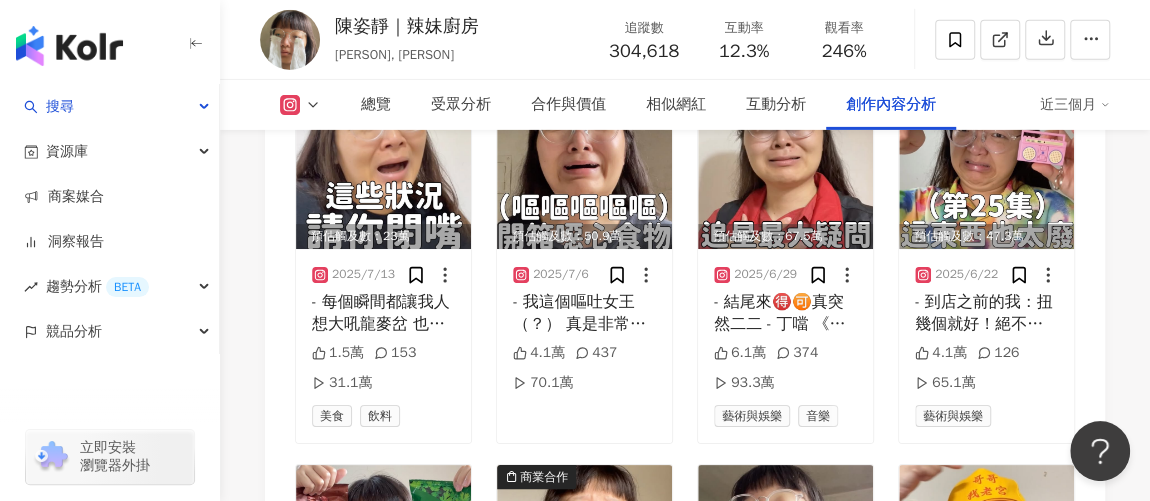 scroll, scrollTop: 7273, scrollLeft: 0, axis: vertical 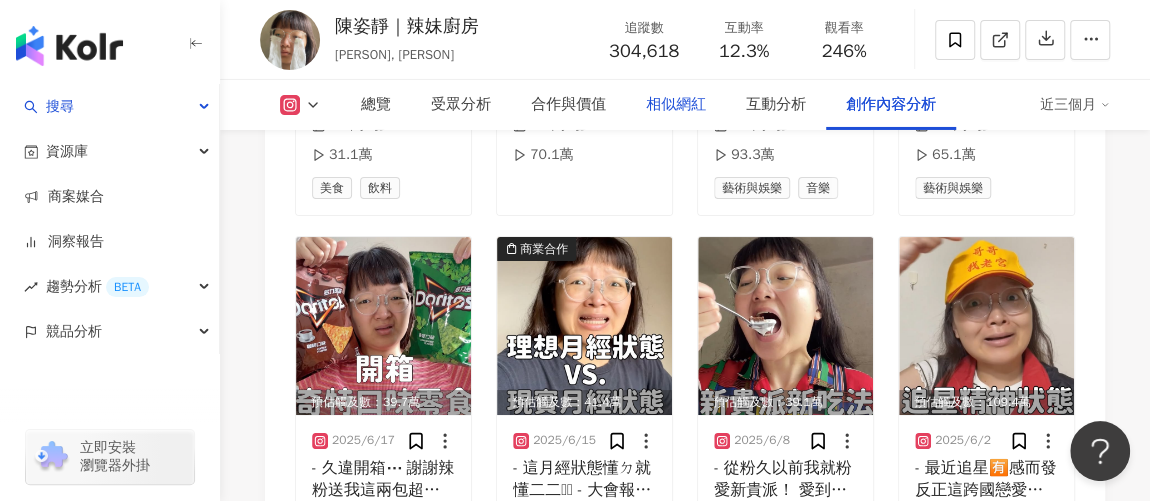 click on "相似網紅" at bounding box center [676, 105] 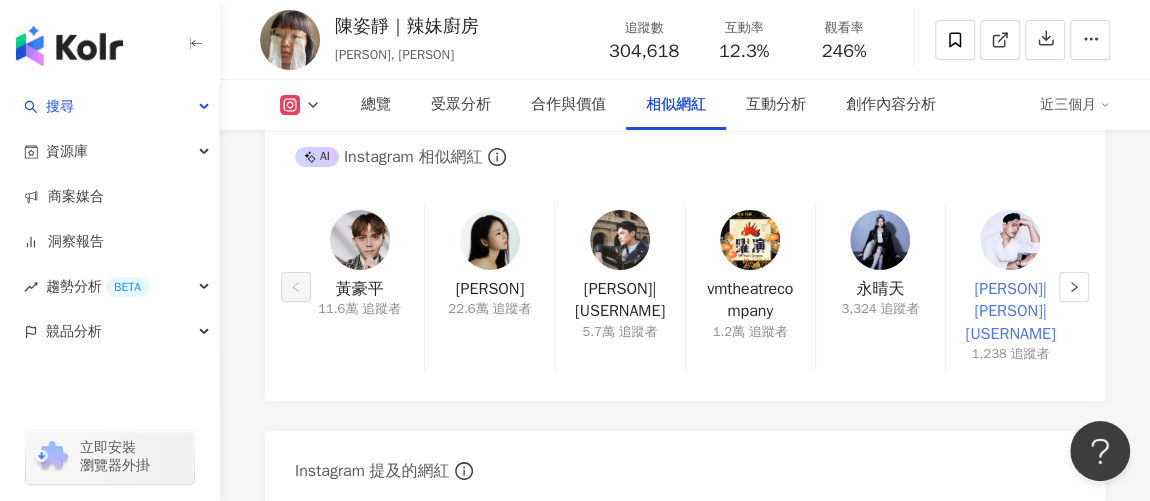scroll, scrollTop: 3612, scrollLeft: 0, axis: vertical 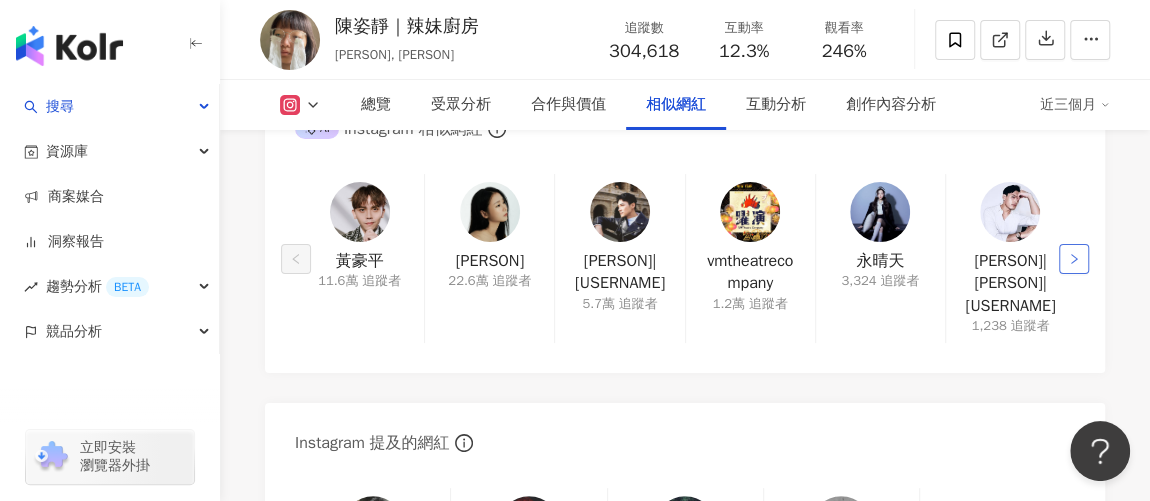 click 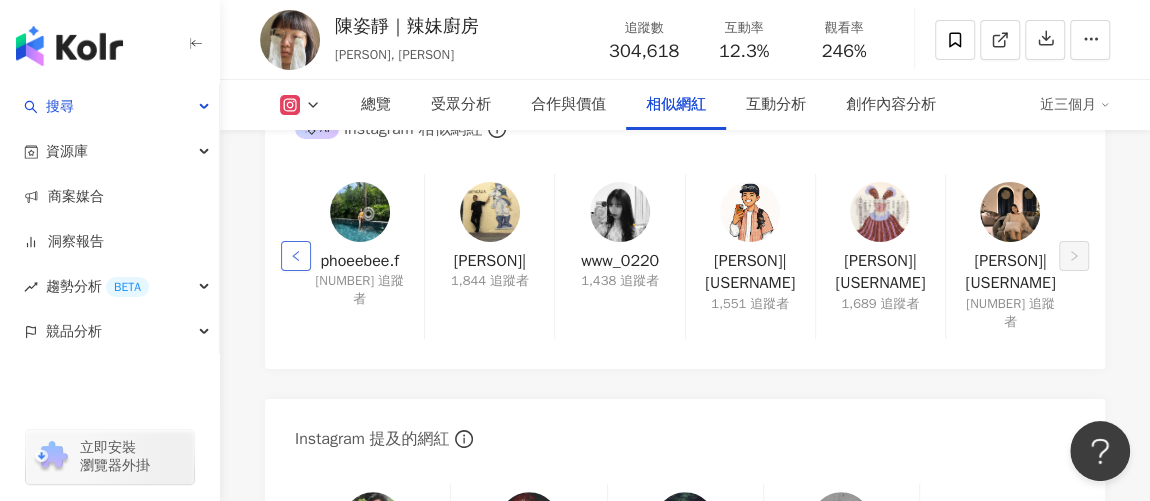 click 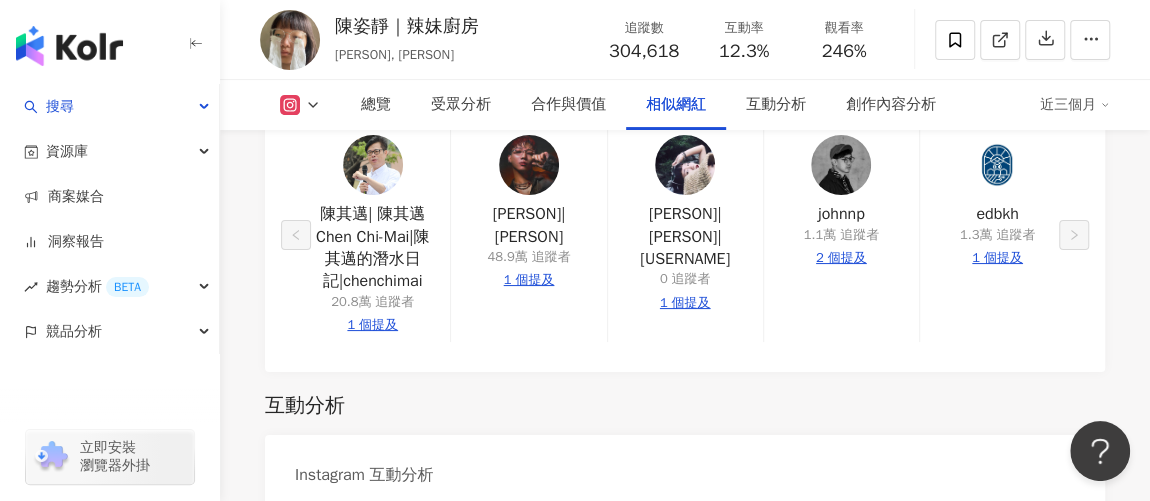 scroll, scrollTop: 3976, scrollLeft: 0, axis: vertical 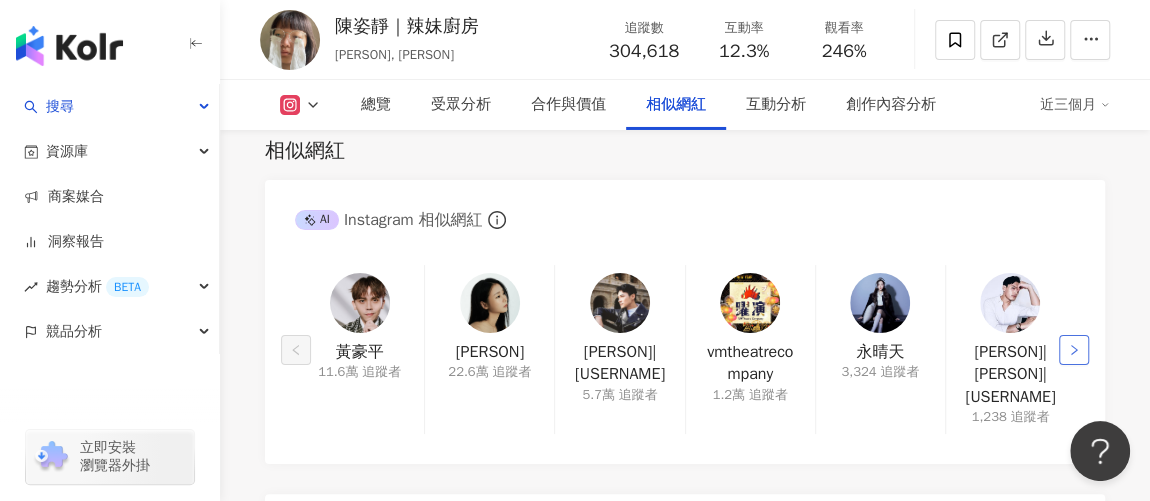 click at bounding box center [1074, 350] 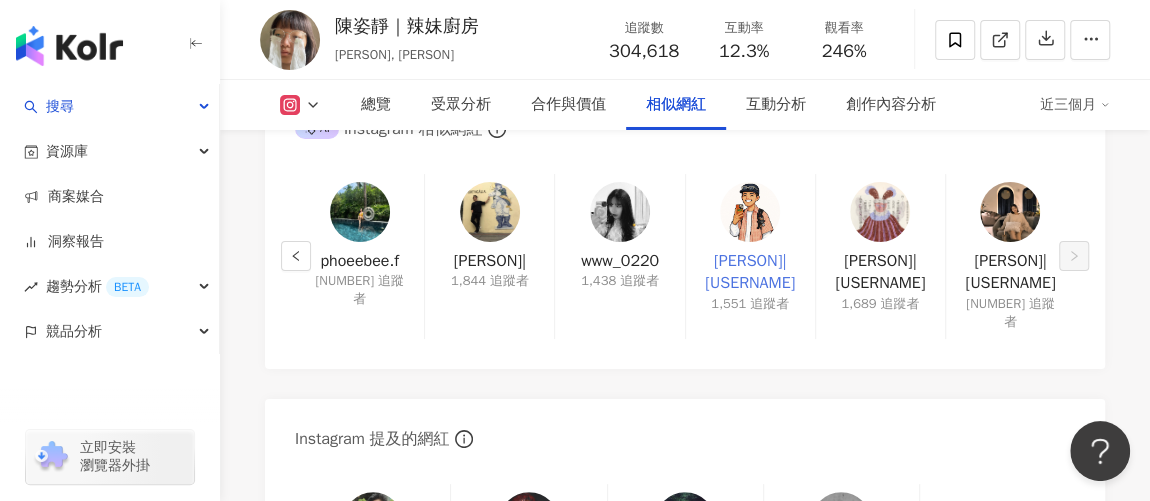 scroll, scrollTop: 3703, scrollLeft: 0, axis: vertical 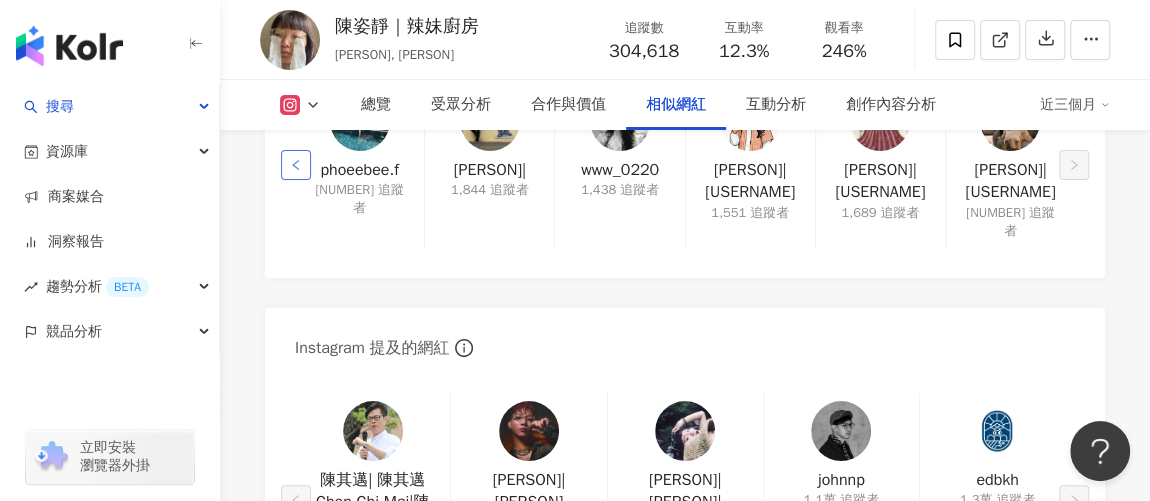 click at bounding box center [296, 165] 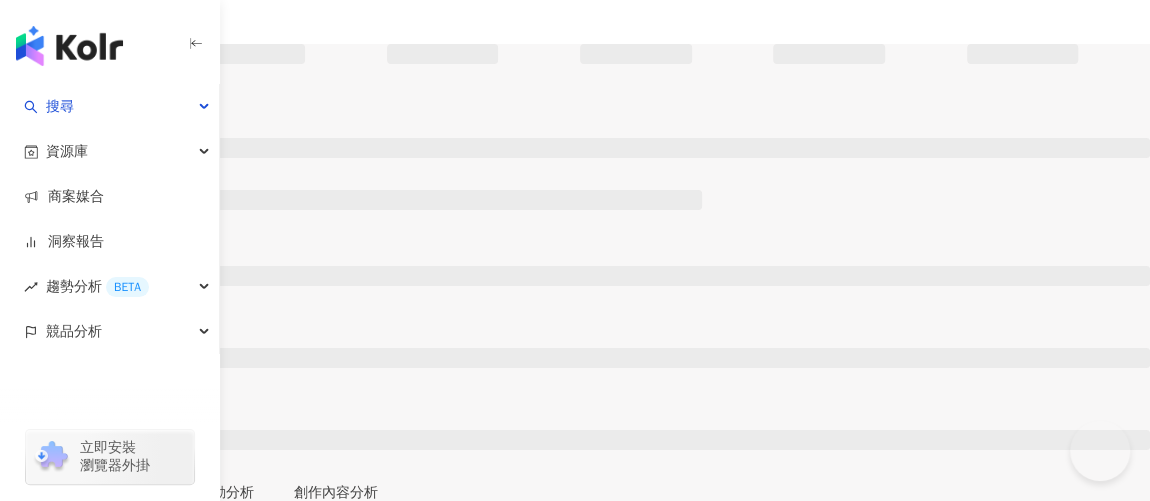 scroll, scrollTop: 90, scrollLeft: 0, axis: vertical 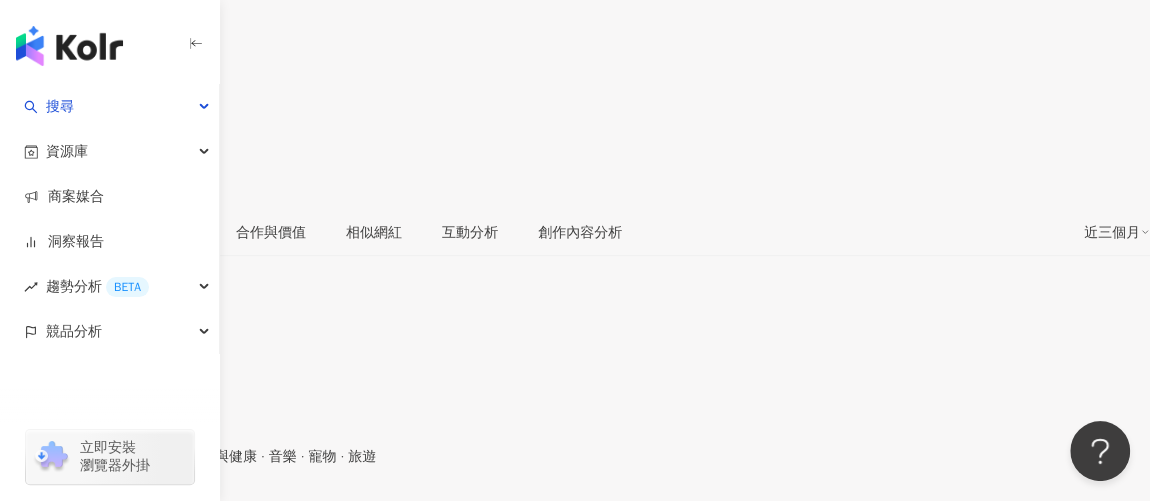 click on "https://www.instagram.com/[USERNAME]/" at bounding box center (153, 522) 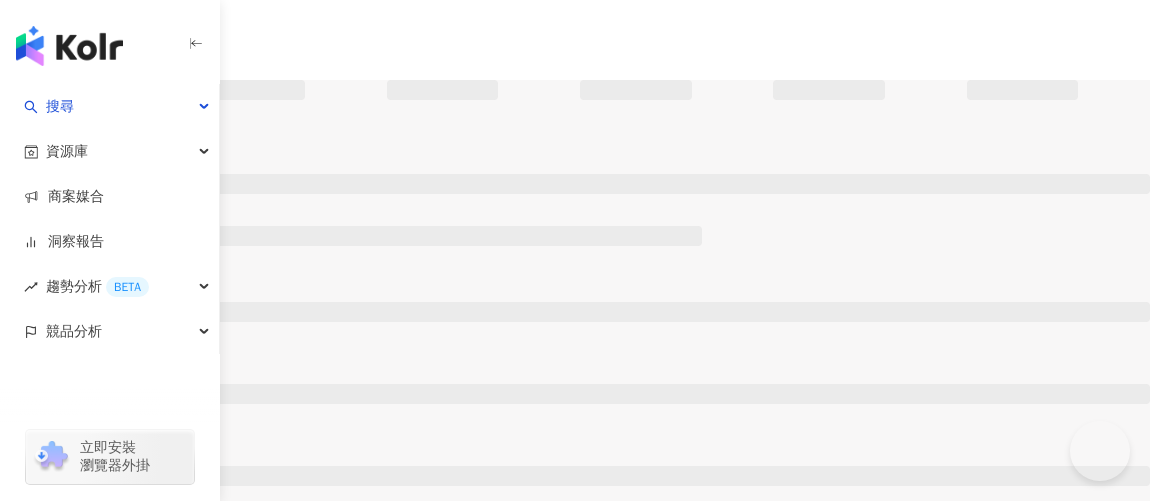 scroll, scrollTop: 0, scrollLeft: 0, axis: both 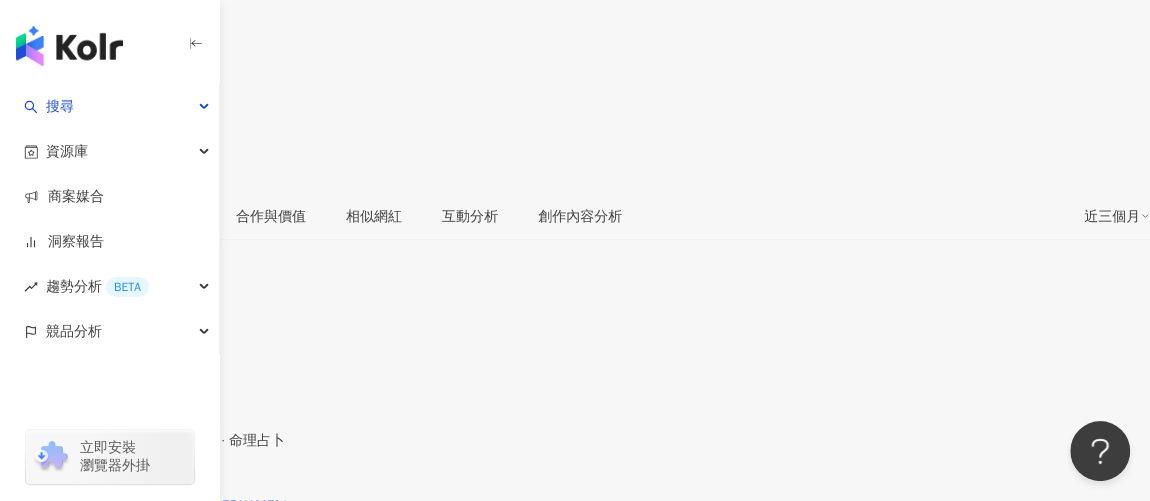 click on "https://www.instagram.com/[USERNAME]/" at bounding box center [153, 506] 